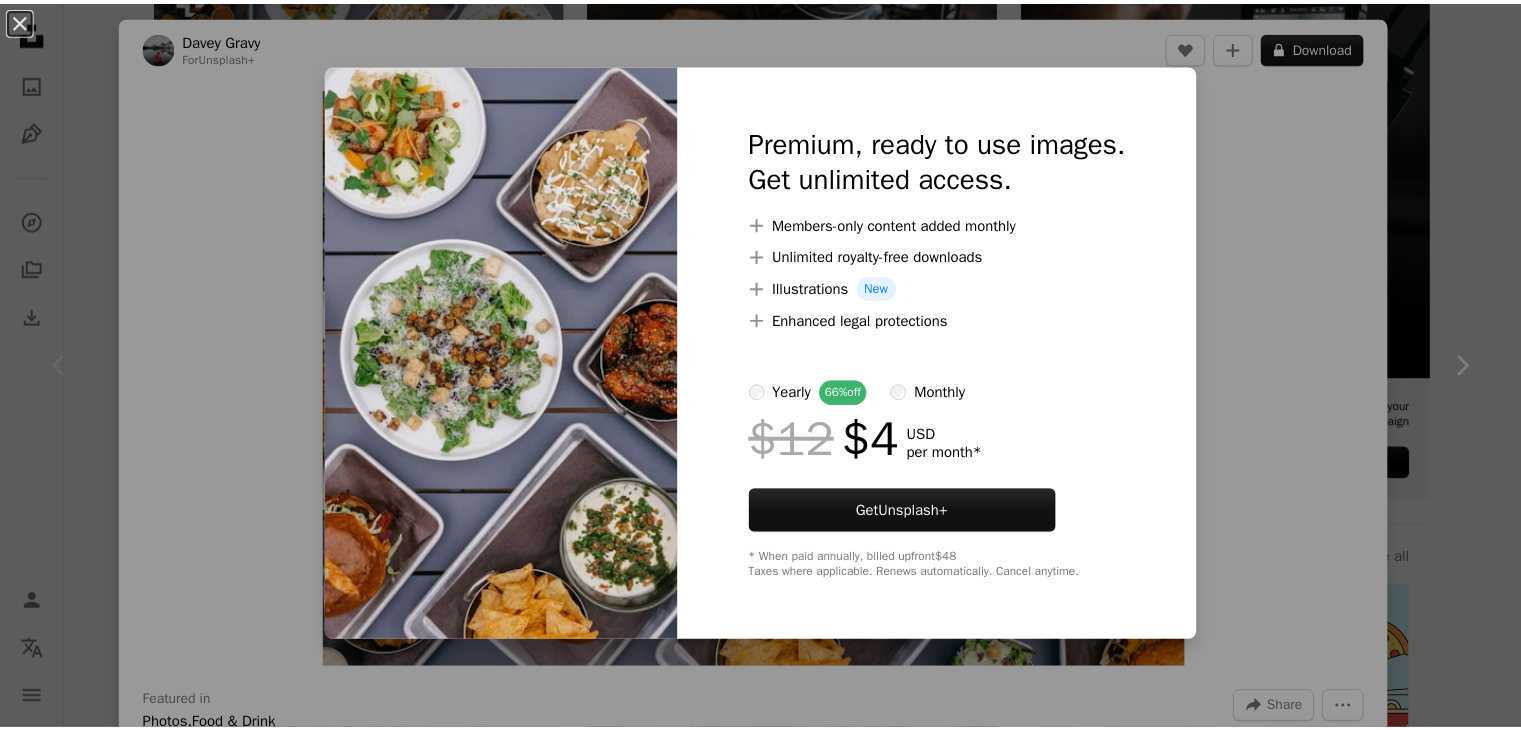 scroll, scrollTop: 535, scrollLeft: 0, axis: vertical 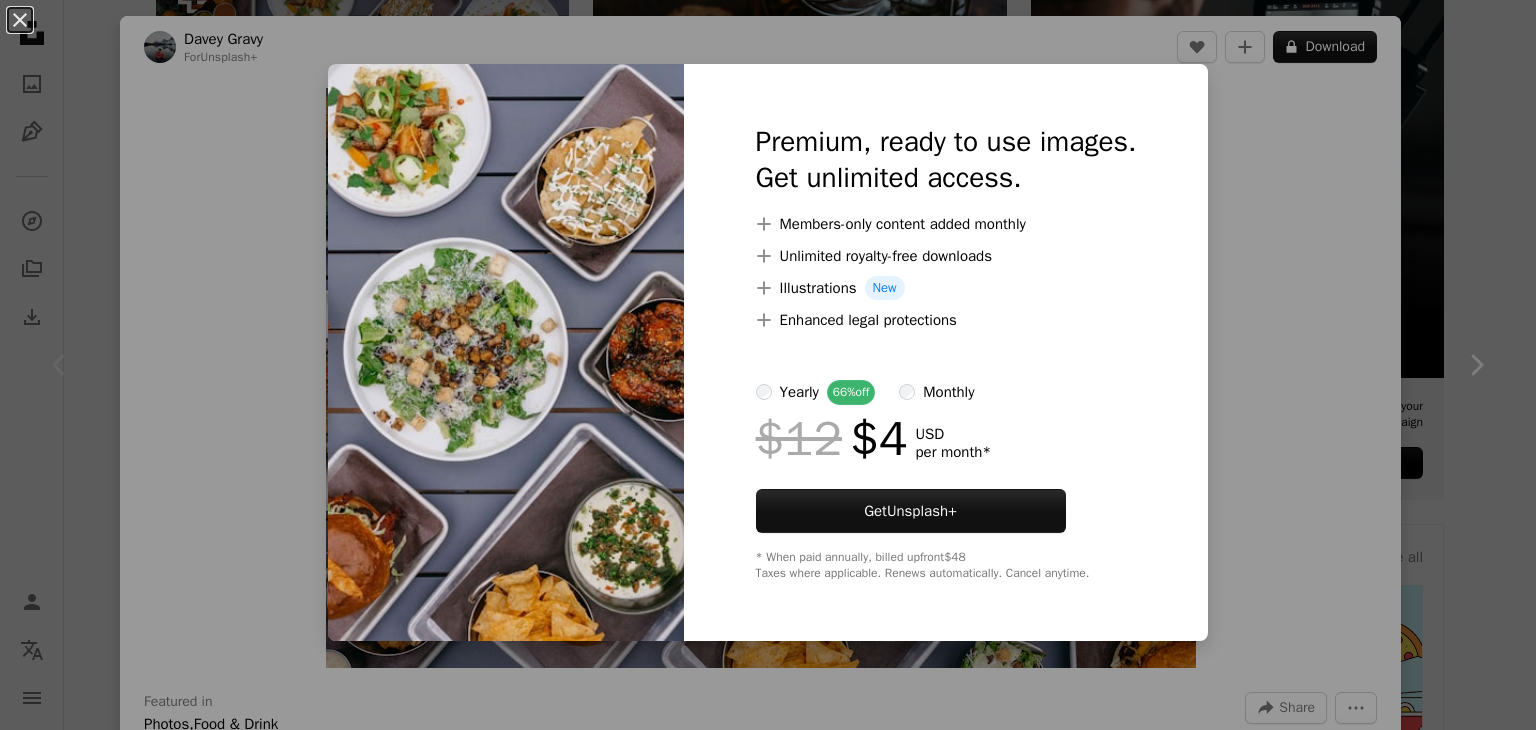 click on "An X shape Premium, ready to use images. Get unlimited access. A plus sign Members-only content added monthly A plus sign Unlimited royalty-free downloads A plus sign Illustrations  New A plus sign Enhanced legal protections yearly 66%  off monthly $12   $4 USD per month * Get  Unsplash+ * When paid annually, billed upfront  $48 Taxes where applicable. Renews automatically. Cancel anytime." at bounding box center [768, 365] 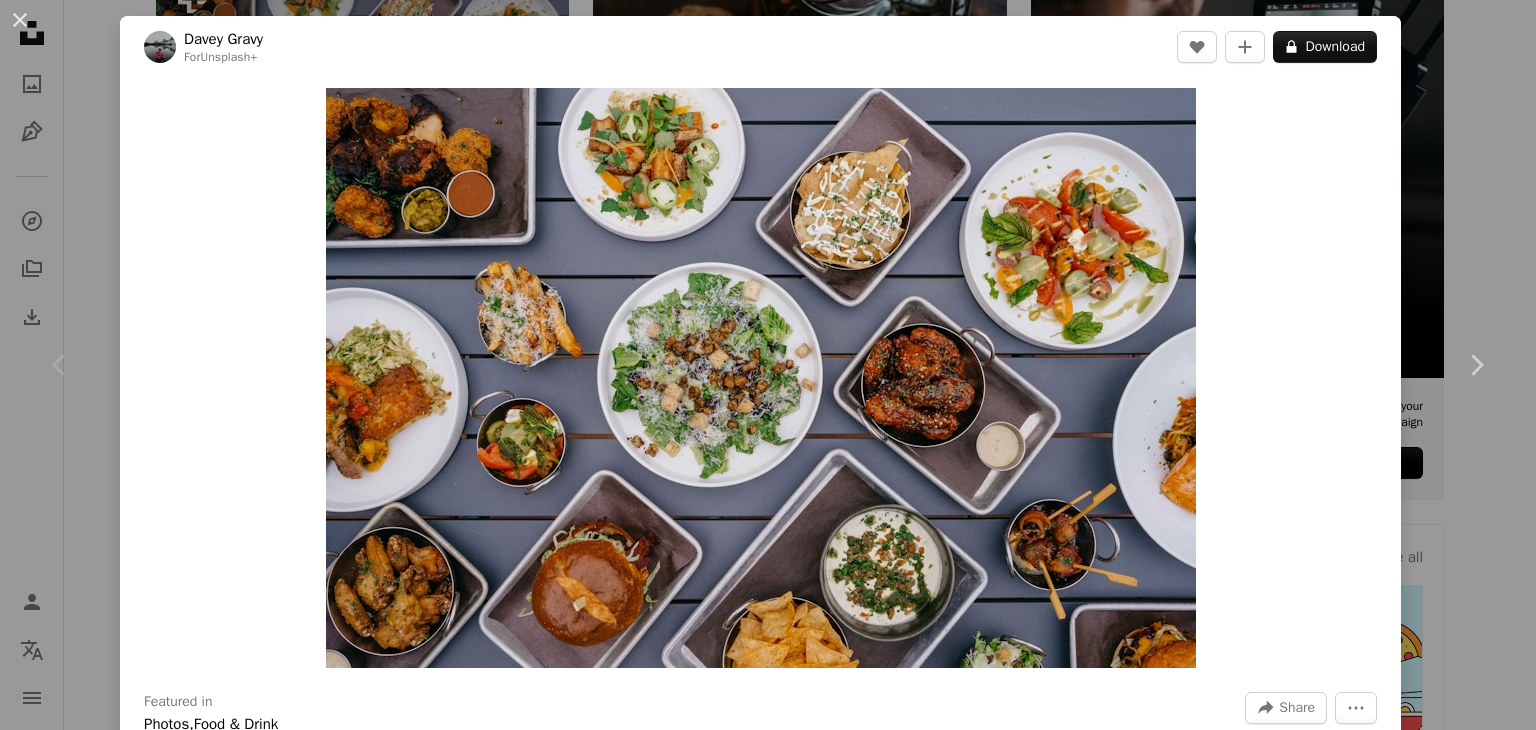 click on "An X shape Chevron left Chevron right Davey Gravy For  Unsplash+ A heart A plus sign A lock Download Zoom in Featured in Photos ,  Food & Drink A forward-right arrow Share More Actions Calendar outlined Published on  January 9, 2023 Safety Licensed under the  Unsplash+ License food restaurant health breakfast dessert drink dinner salad lunch eating snacks food and drink beverage buffet fries junk food vegetarian raw food proteins clean eating Free pictures From this series Chevron right Plus sign for Unsplash+ Plus sign for Unsplash+ Plus sign for Unsplash+ Plus sign for Unsplash+ Plus sign for Unsplash+ Related images Plus sign for Unsplash+ A heart A plus sign Davey Gravy For  Unsplash+ A lock Download Plus sign for Unsplash+ A heart A plus sign Davey Gravy For  Unsplash+ A lock Download Plus sign for Unsplash+ A heart A plus sign Getty Images For  Unsplash+ A lock Download Plus sign for Unsplash+ A heart A plus sign Patrycja Jadach For  Unsplash+ A lock Download Plus sign for Unsplash+ A heart A plus sign" at bounding box center (768, 365) 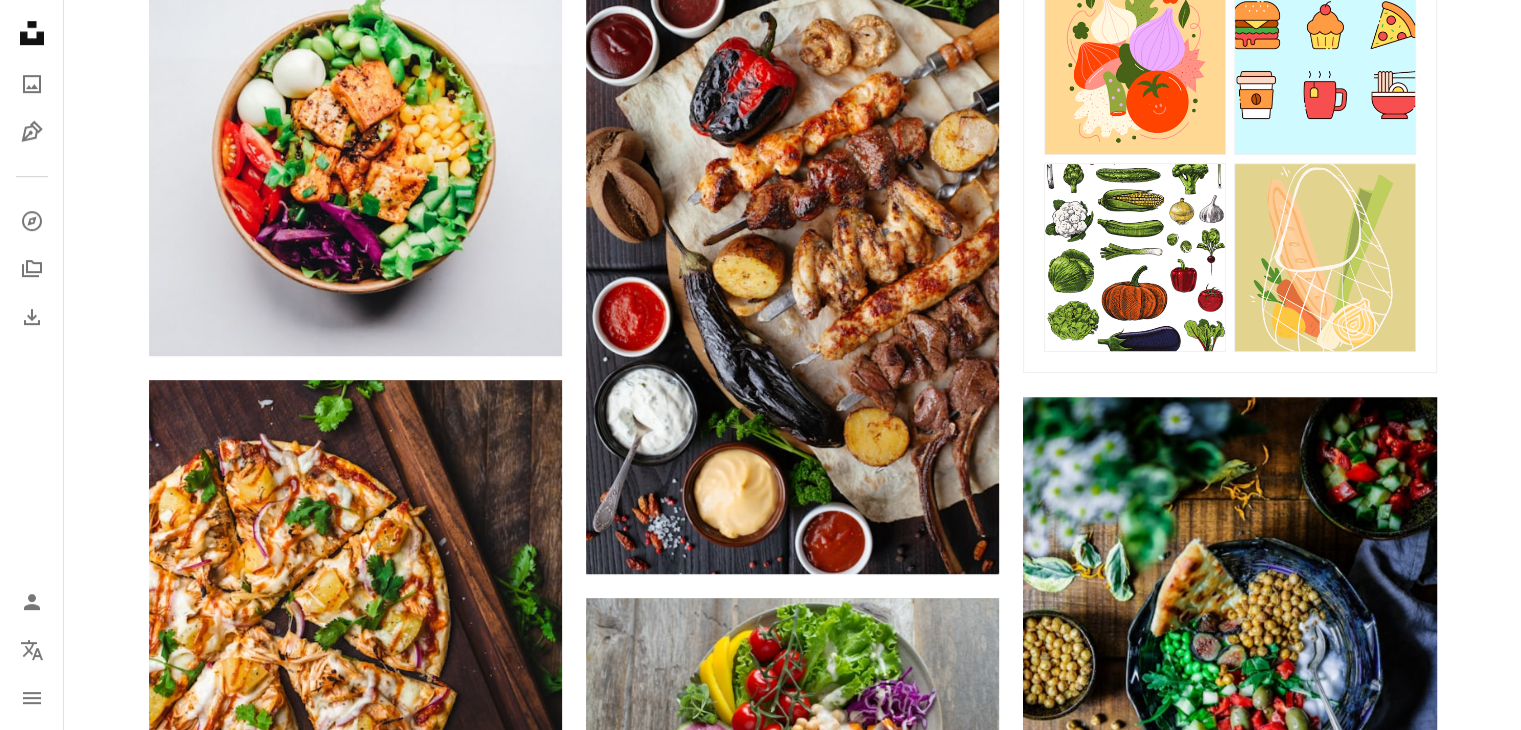scroll, scrollTop: 1160, scrollLeft: 0, axis: vertical 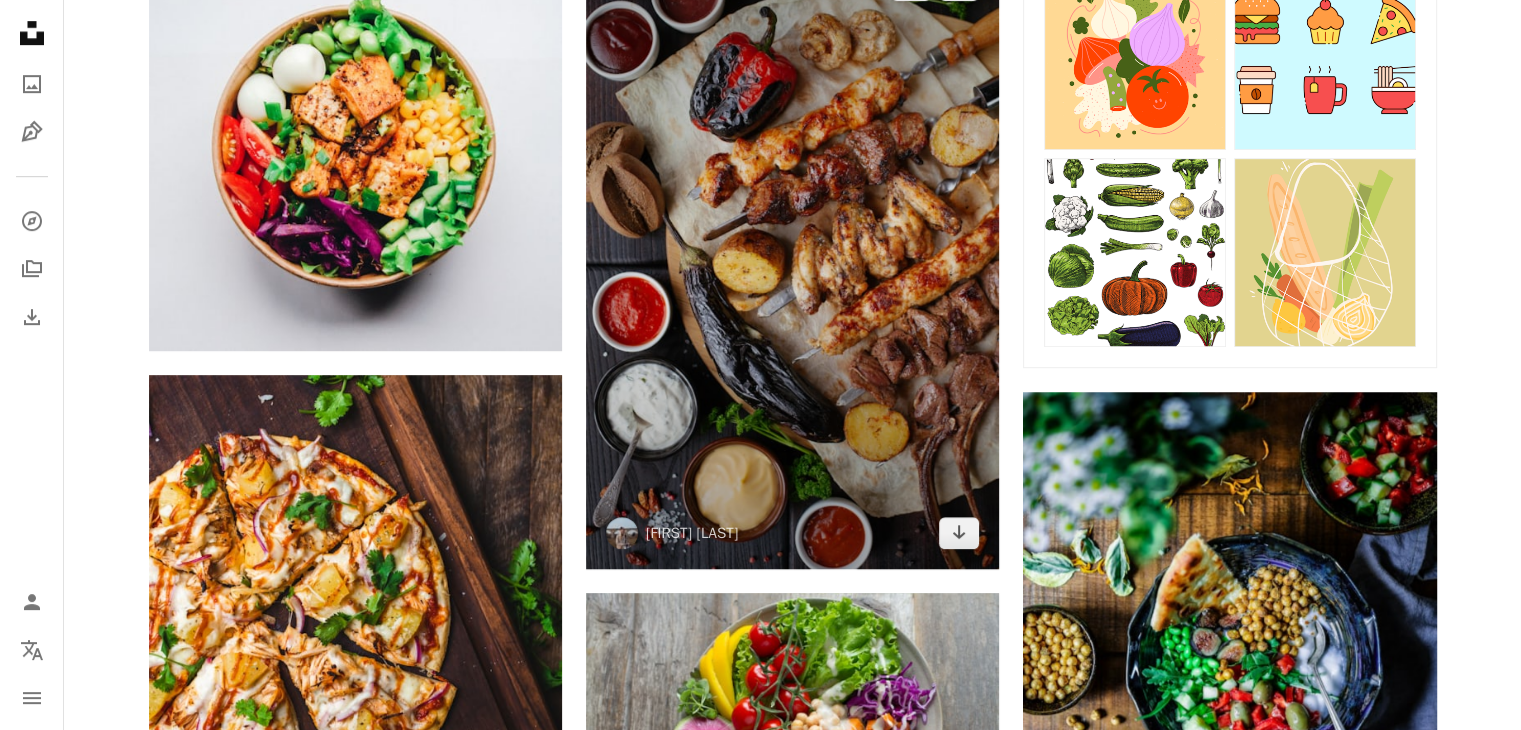click at bounding box center (792, 259) 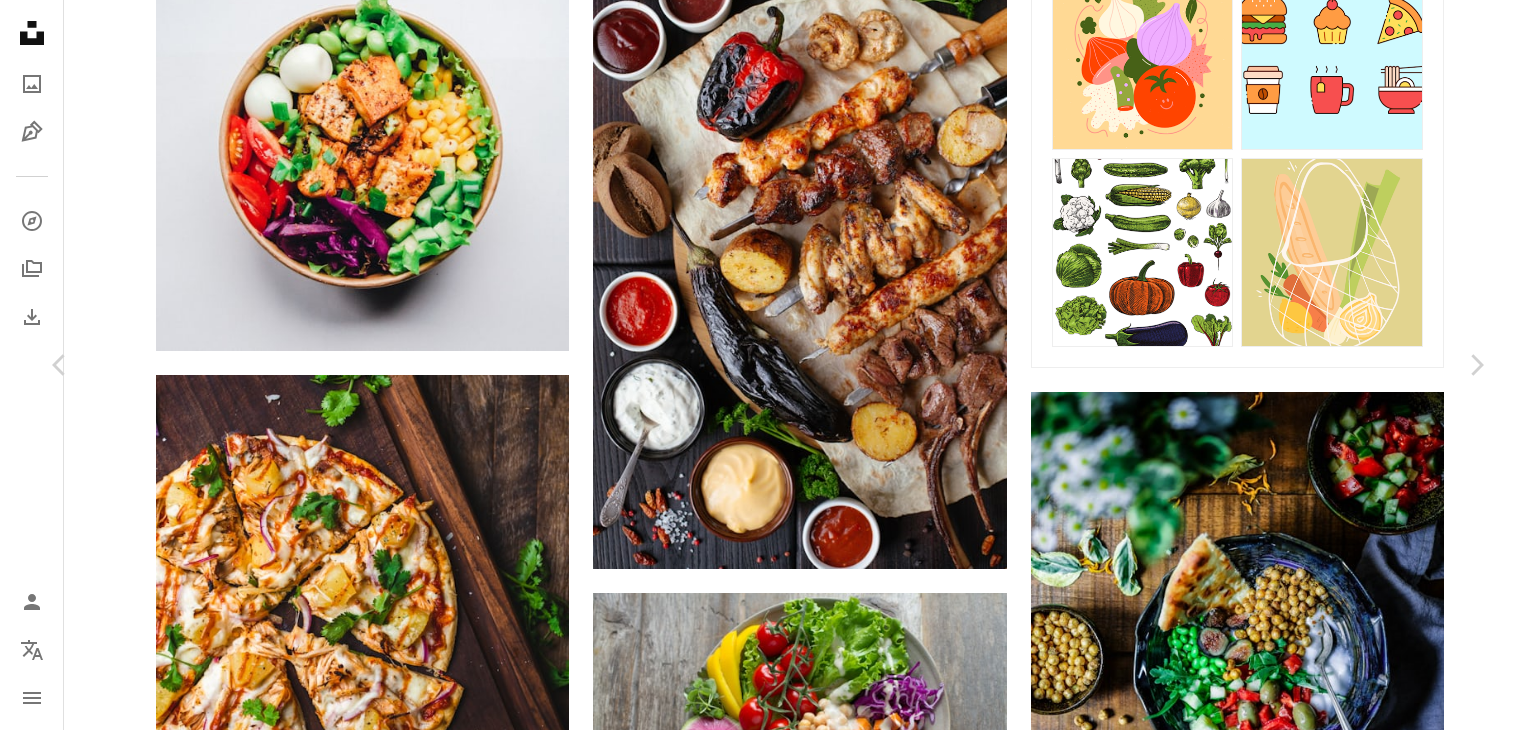 click on "Download free" at bounding box center (1287, 4281) 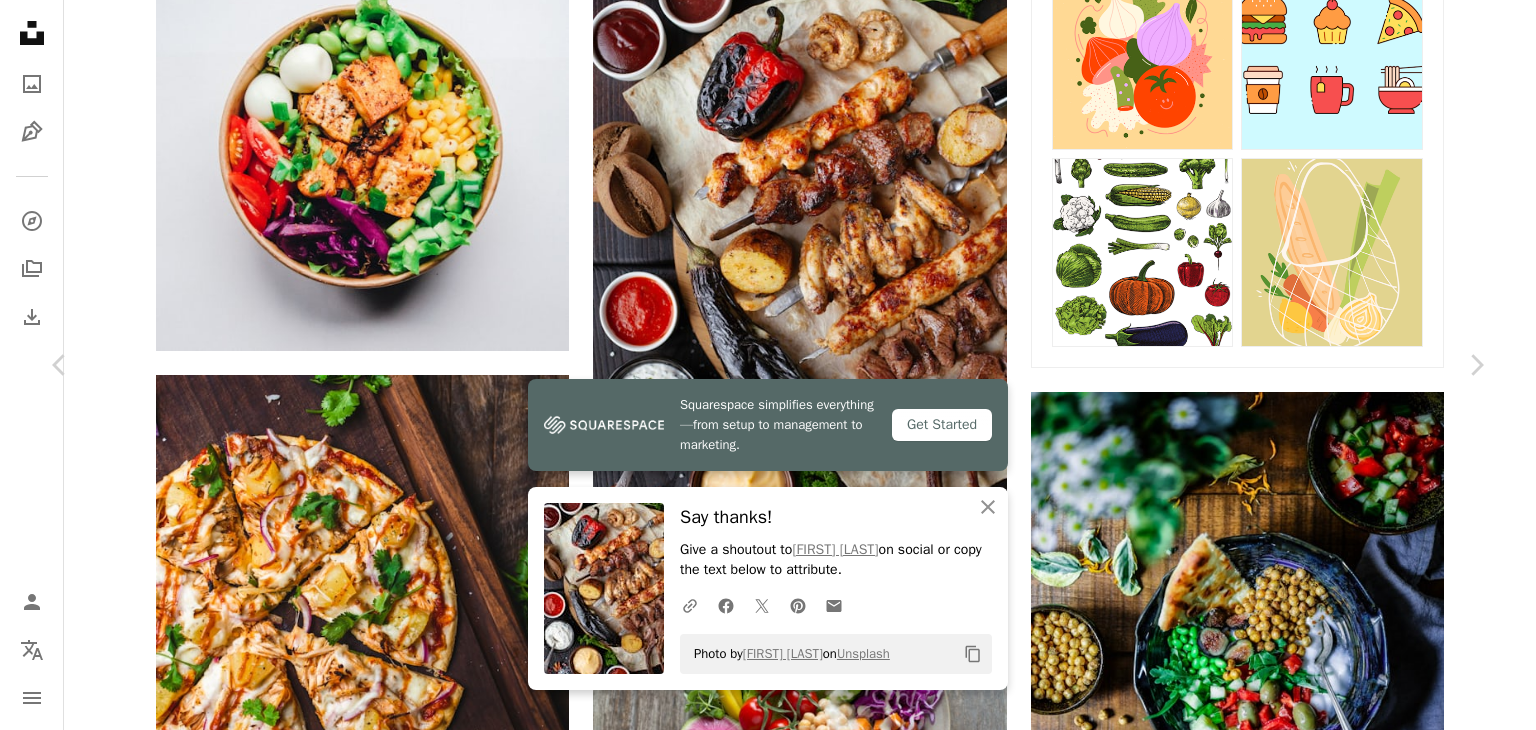 click on "An X shape Chevron left Chevron right Squarespace simplifies everything—from setup to management to marketing. Get Started An X shape Close Say thanks! Give a shoutout to  [FIRST] [LAST]  on social or copy the text below to attribute. A URL sharing icon (chains) Facebook icon X (formerly Twitter) icon Pinterest icon An envelope Photo by  [FIRST] [LAST]  on  Unsplash
Copy content [FIRST] [LAST] [USERNAME] A heart A plus sign Download free Chevron down Zoom in Views 36,824,007 Downloads 507,358 Featured in Photos ,  Food & Drink A forward-right arrow Share Info icon Info More Actions Calendar outlined Published on  April 22, 2019 Camera Canon, EOS 5D Mark II Safety Free to use under the  Unsplash License food hot fire mushroom bbq meat potato food and drink grill barbeque kebab pepper spice grilled chicken grilled meat grilled vegetables sause plant drink brown HD Wallpapers Browse premium related images on iStock  |  Save 20% with code UNSPLASH20 View more on iStock  ↗ Related images A heart A plus sign" at bounding box center (768, 4599) 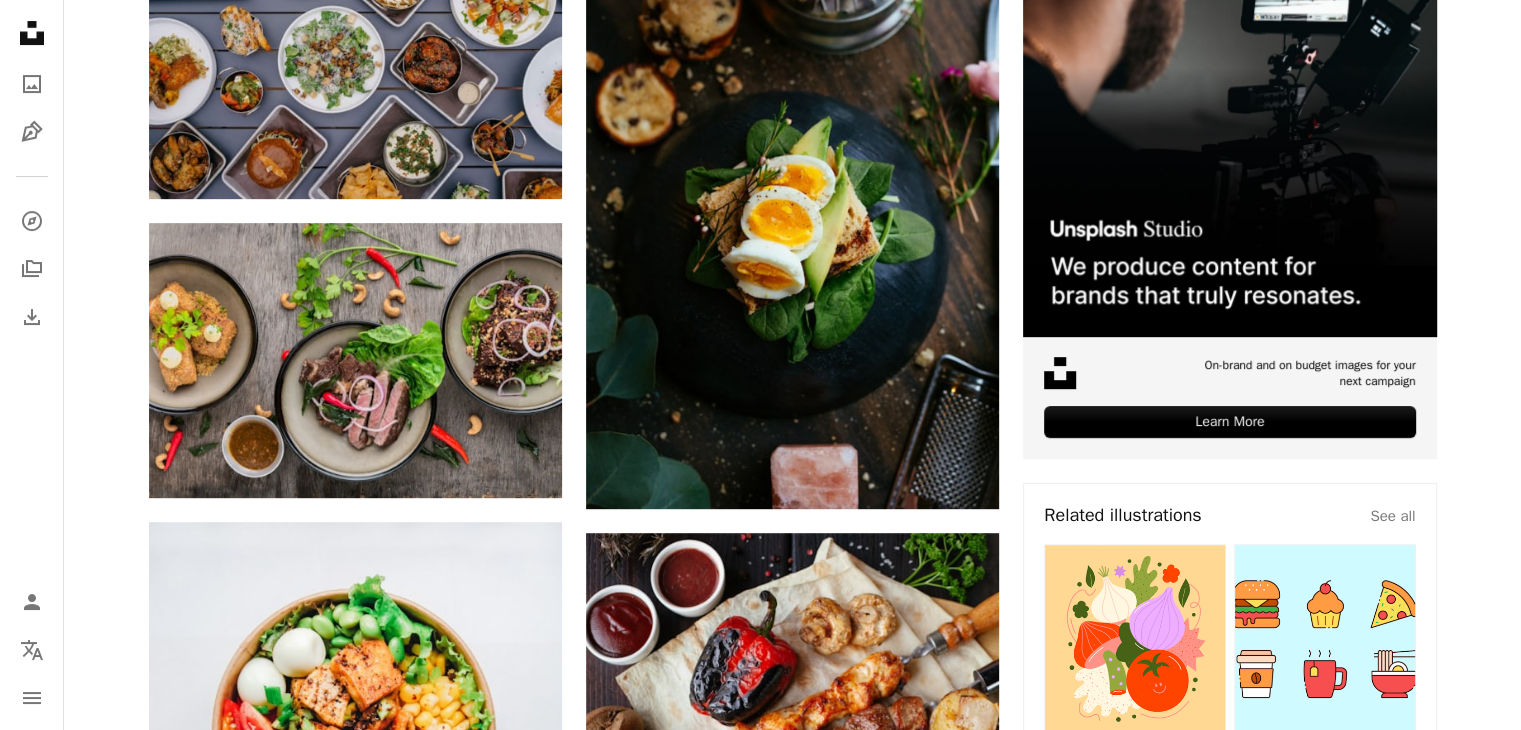 scroll, scrollTop: 0, scrollLeft: 0, axis: both 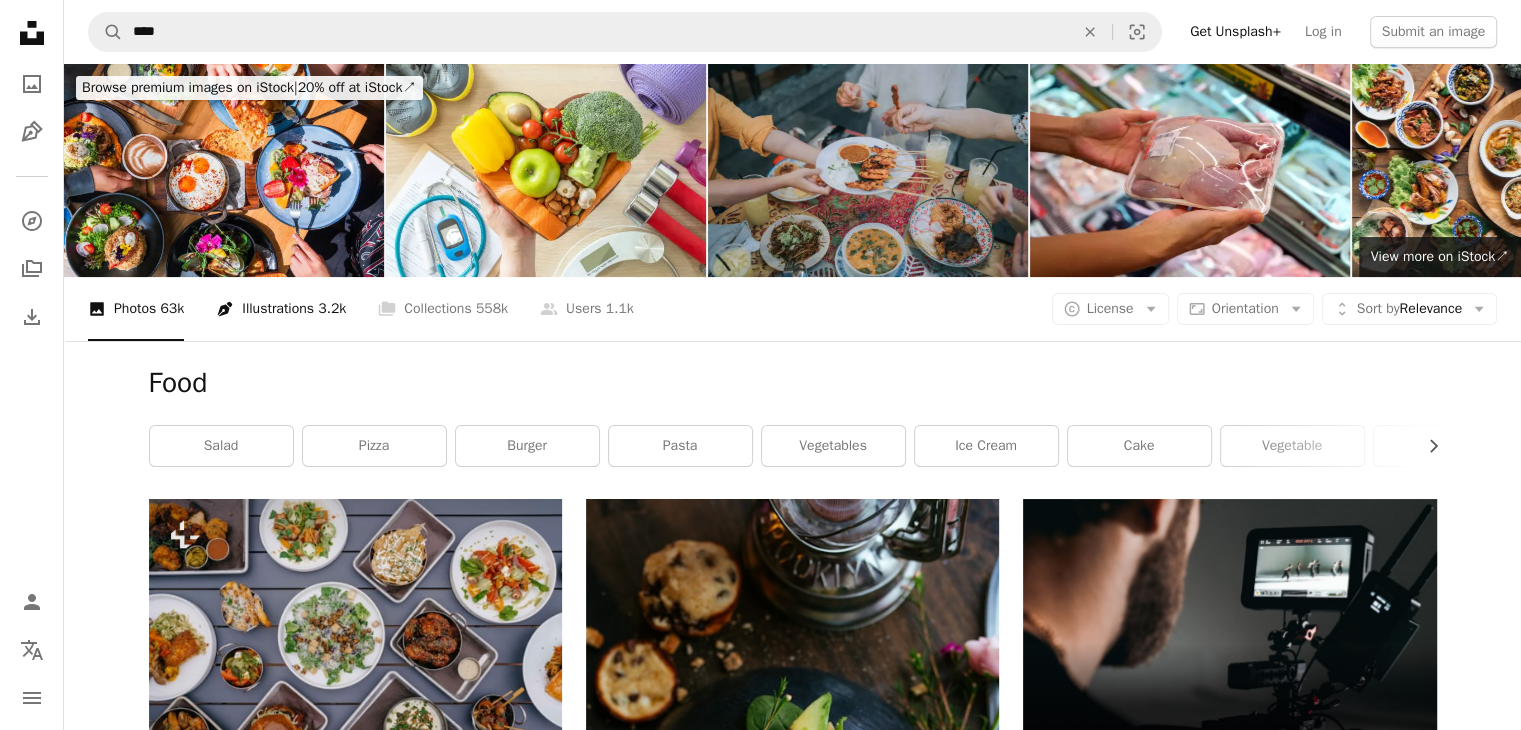 click on "Pen Tool Illustrations   3.2k" at bounding box center (281, 309) 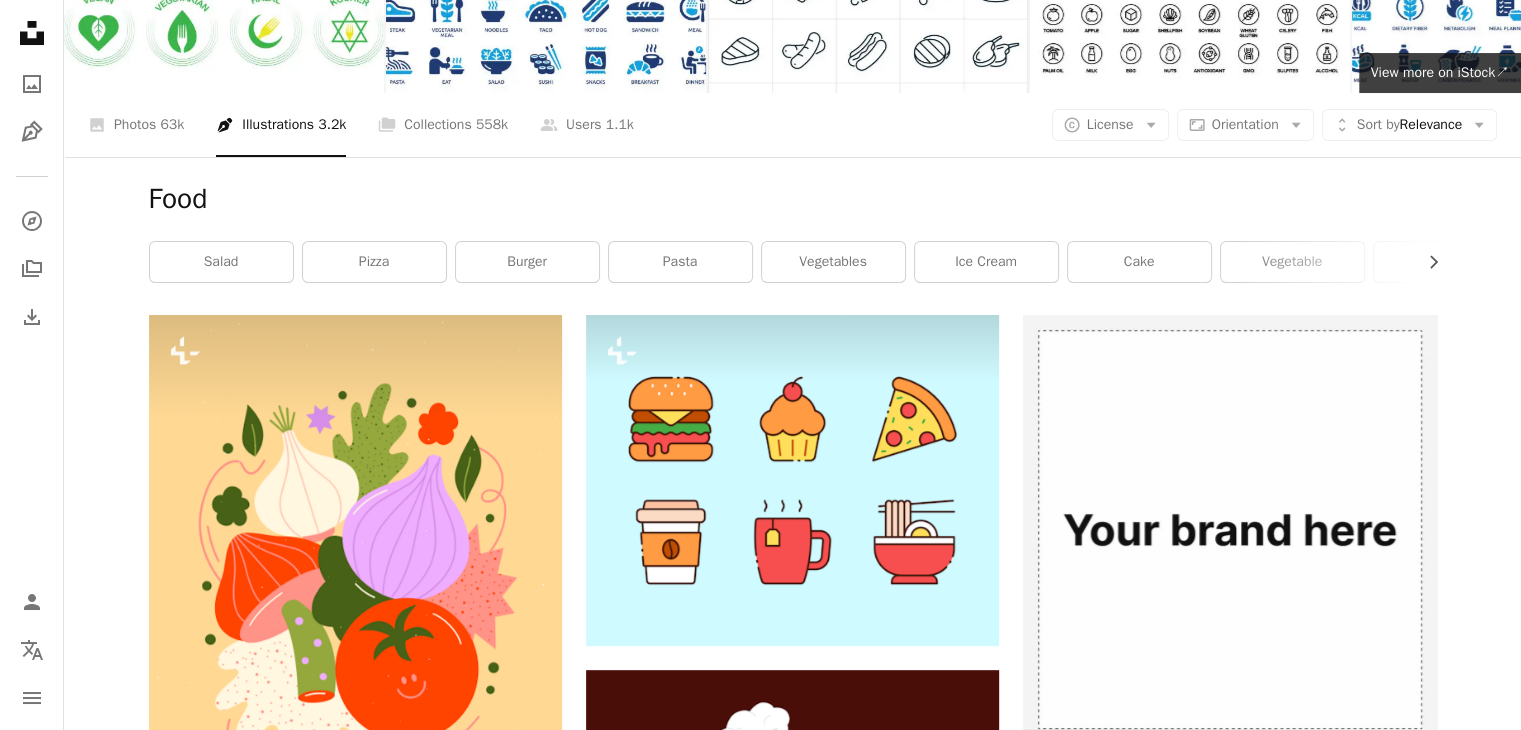 scroll, scrollTop: 0, scrollLeft: 0, axis: both 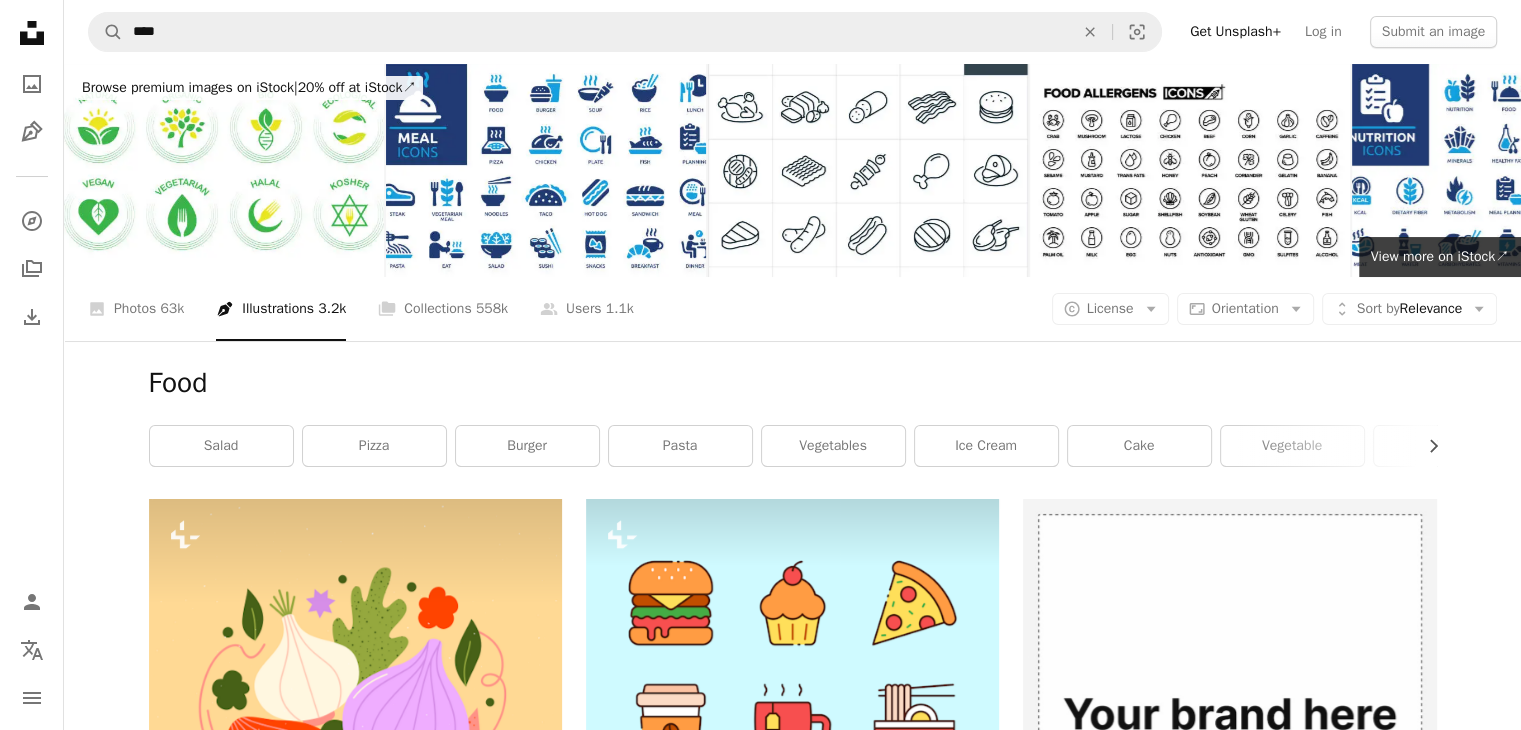 click on "Unsplash logo Unsplash Home" 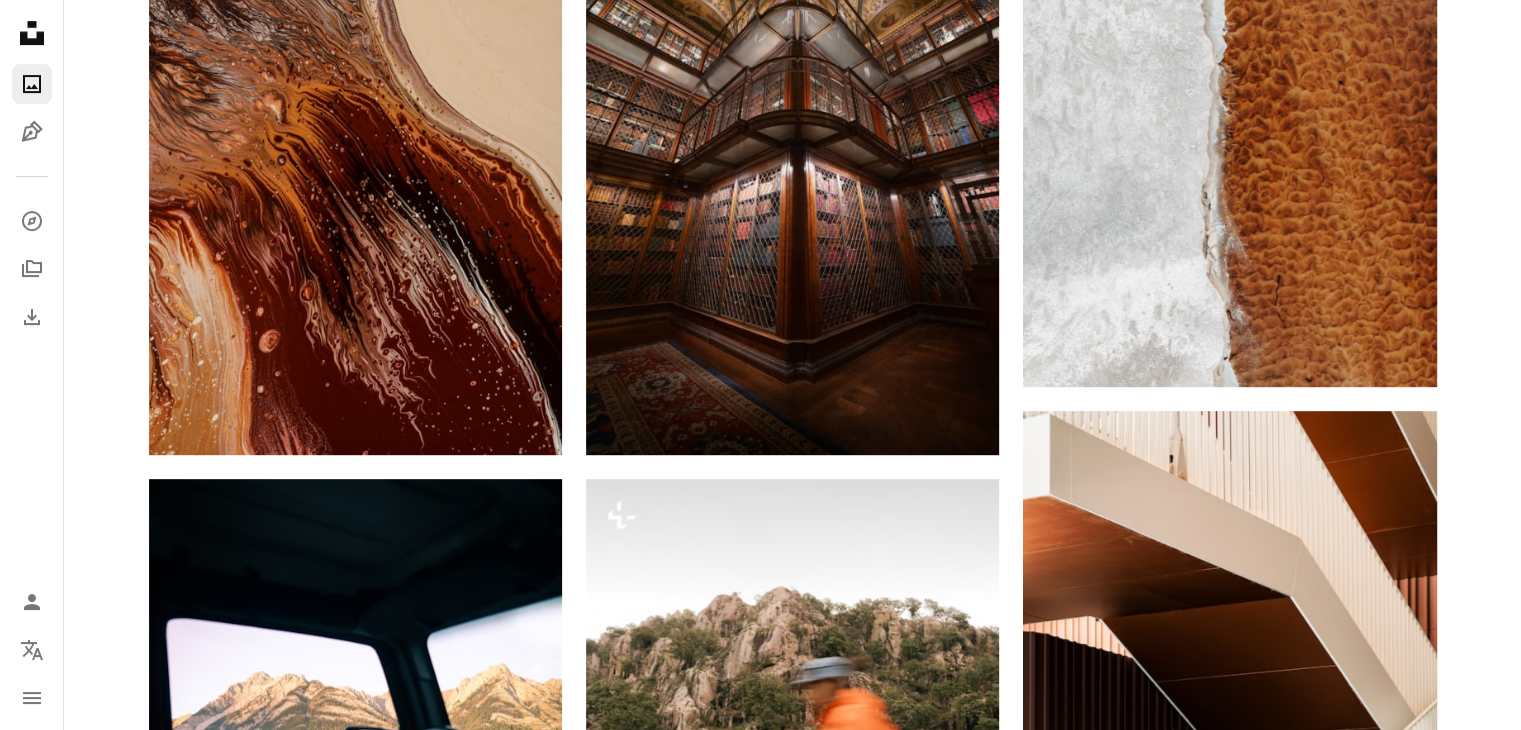 scroll, scrollTop: 0, scrollLeft: 0, axis: both 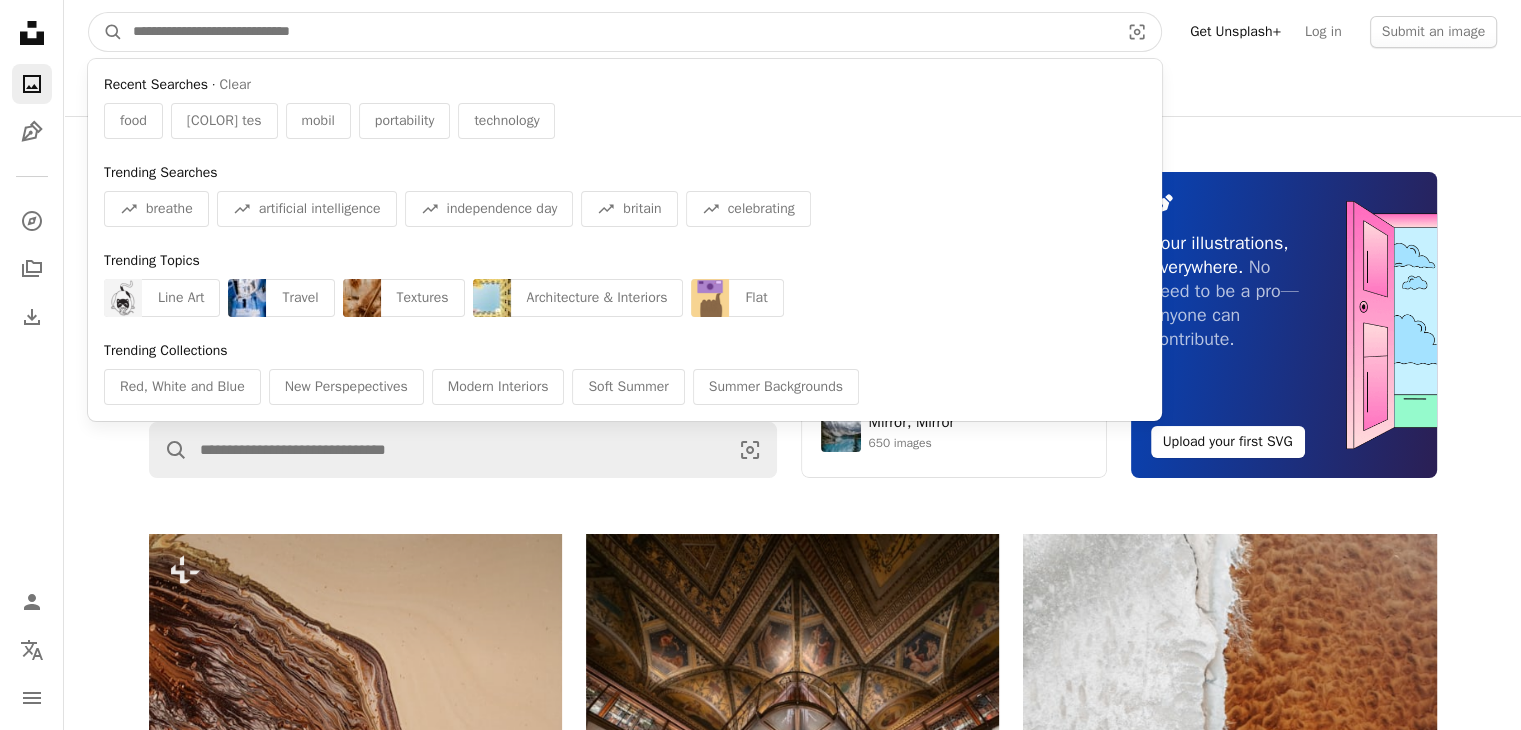 click at bounding box center (618, 32) 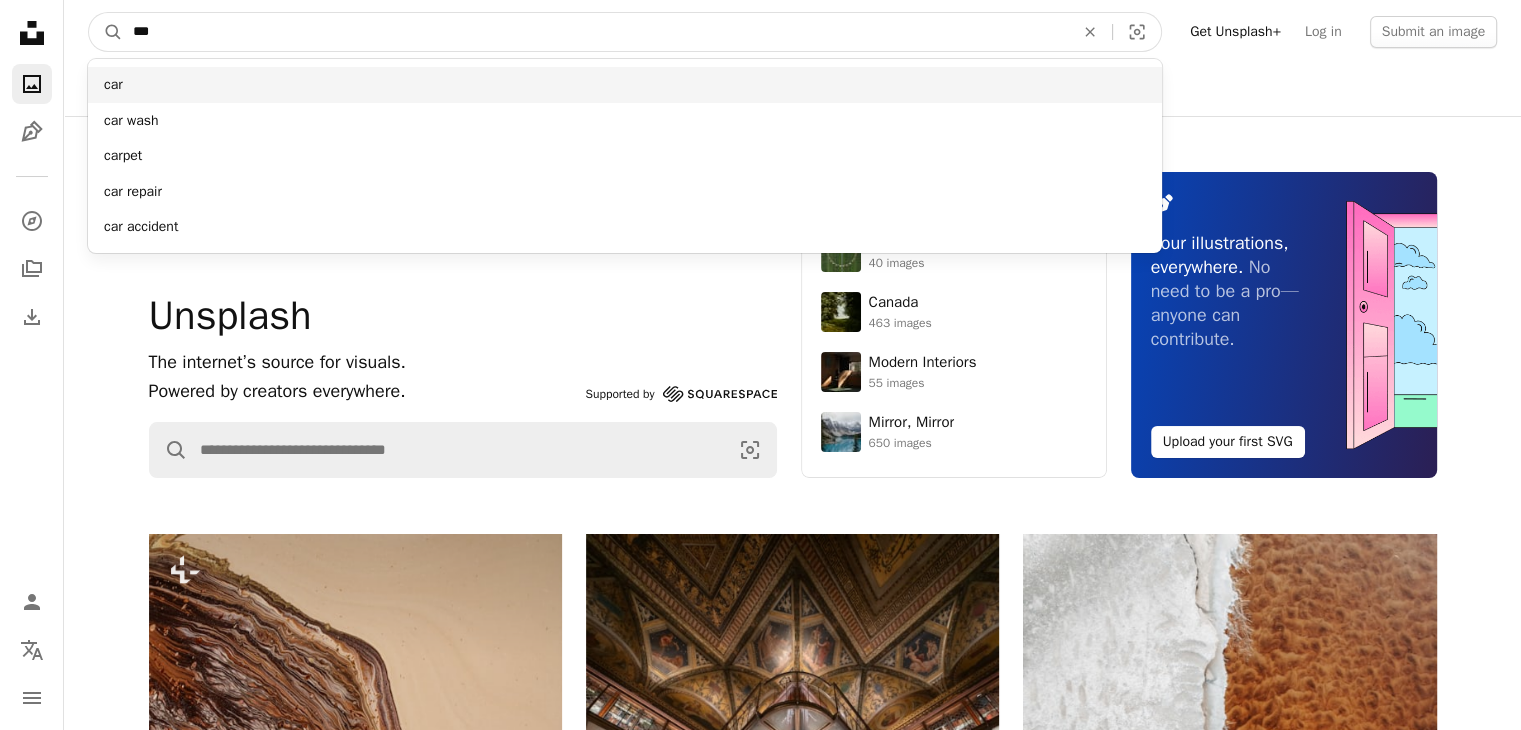 type on "***" 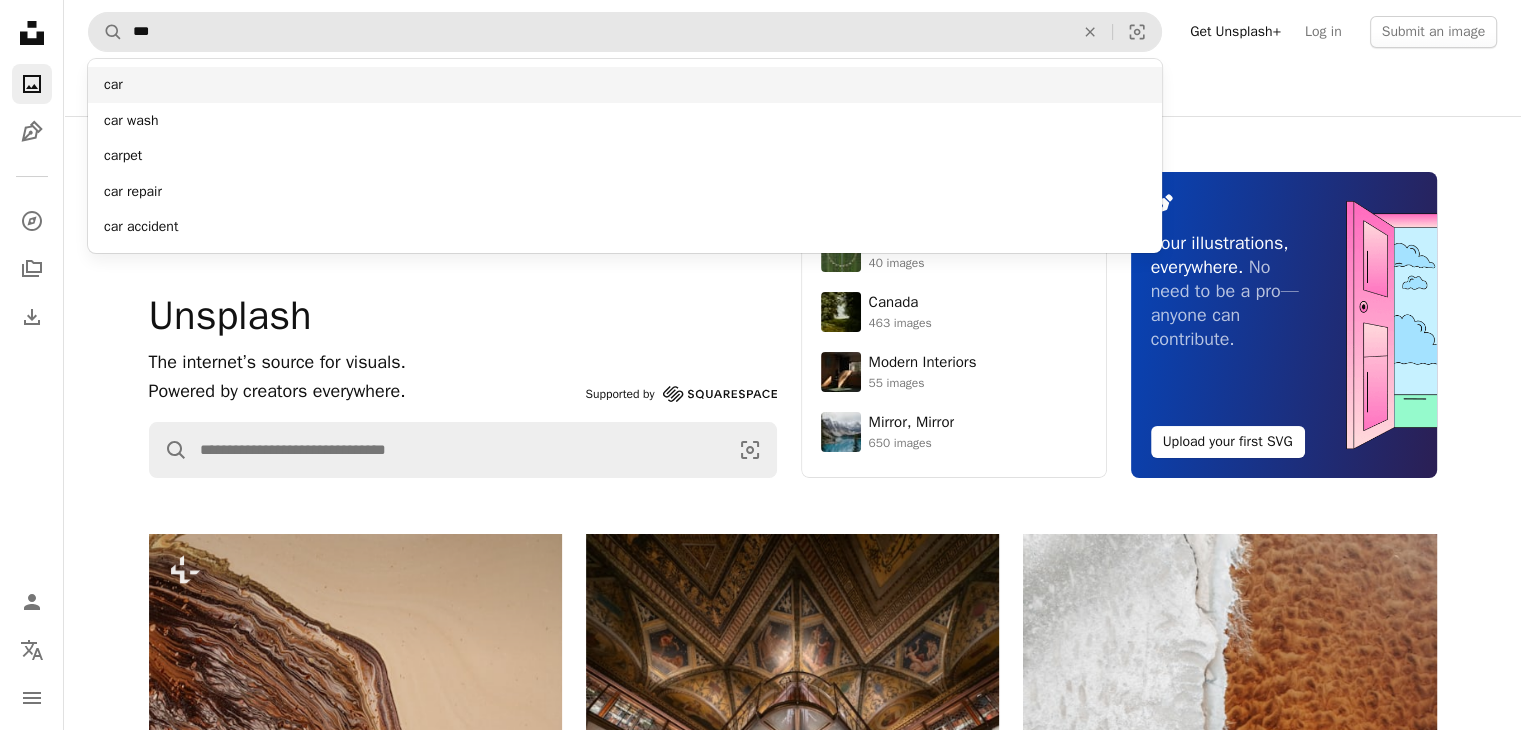 click on "car" at bounding box center (625, 85) 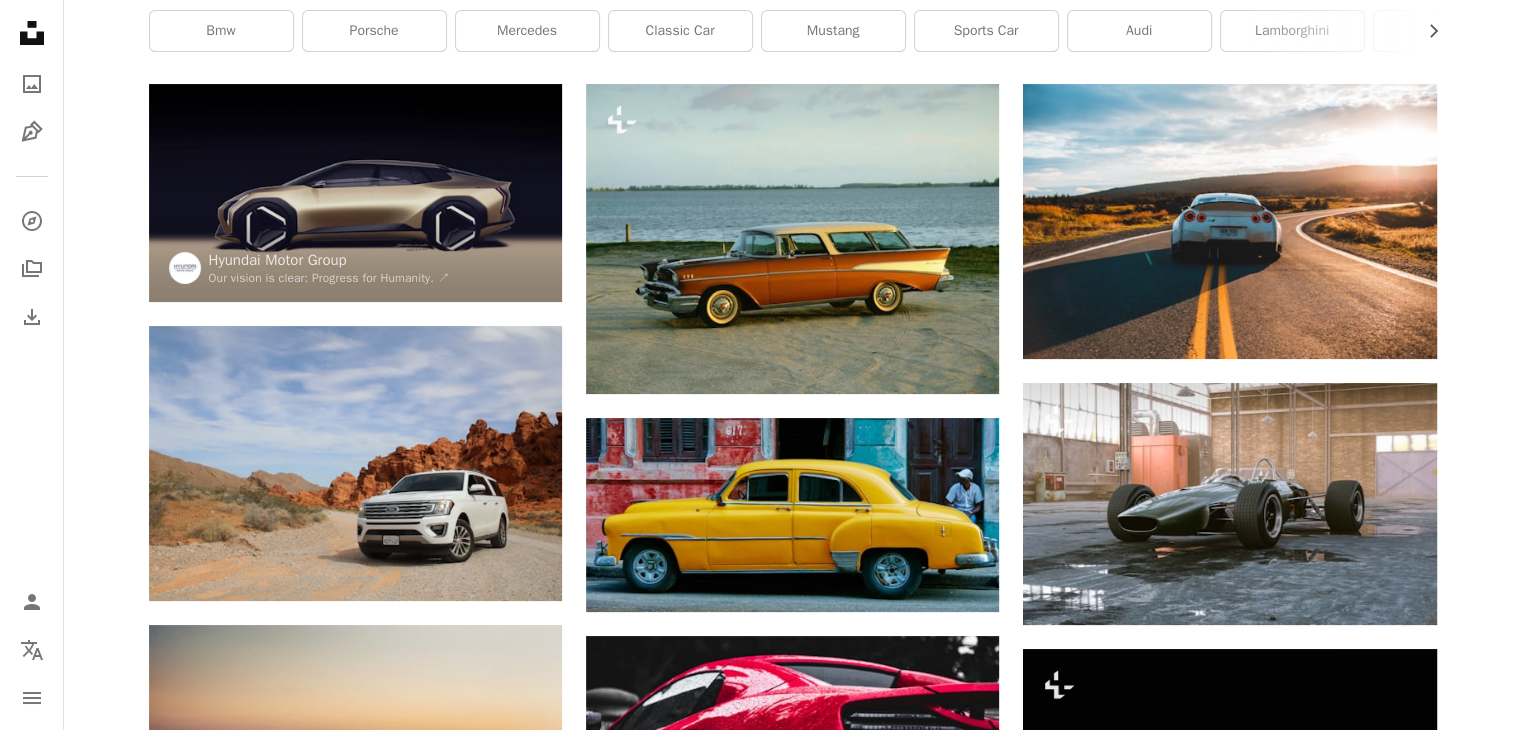 scroll, scrollTop: 191, scrollLeft: 0, axis: vertical 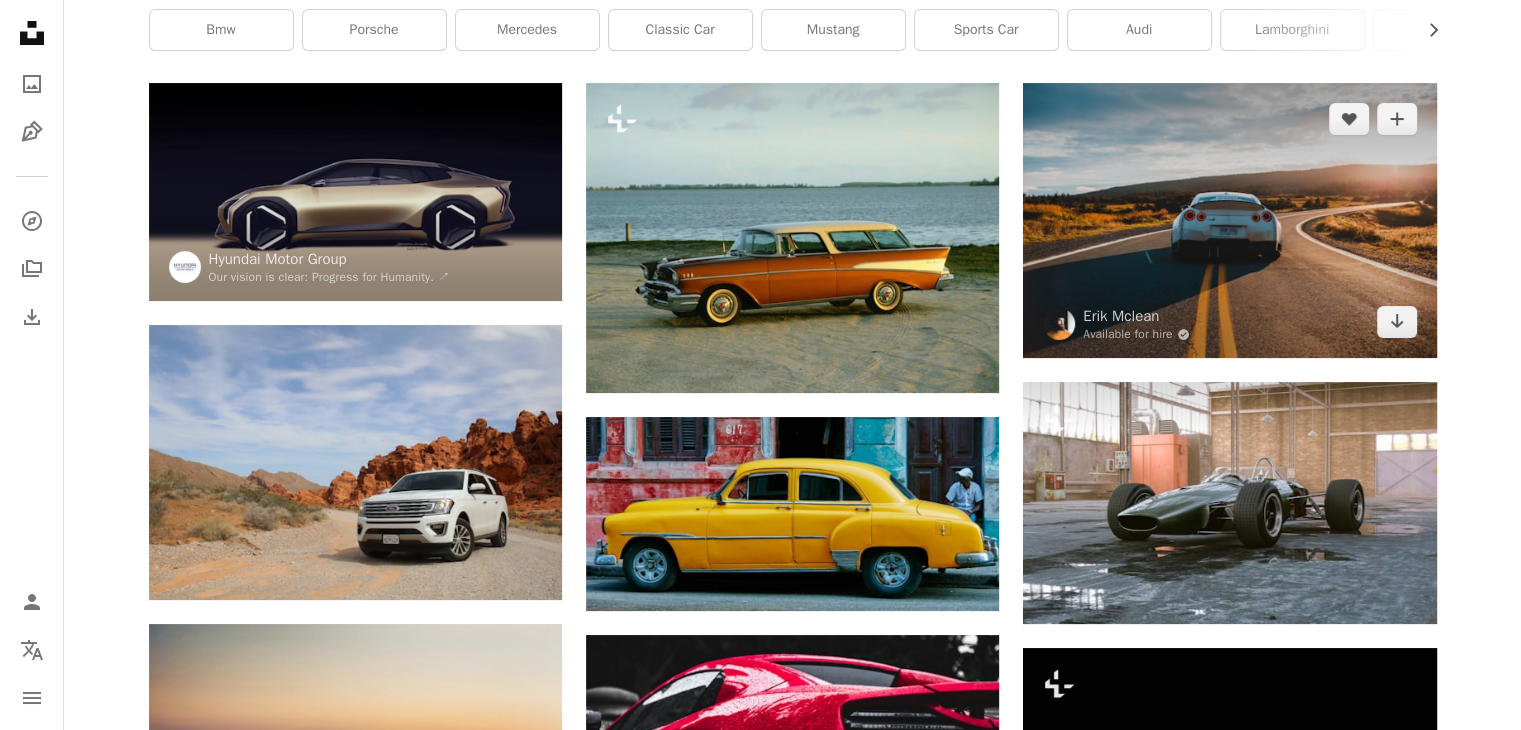 click at bounding box center [1229, 220] 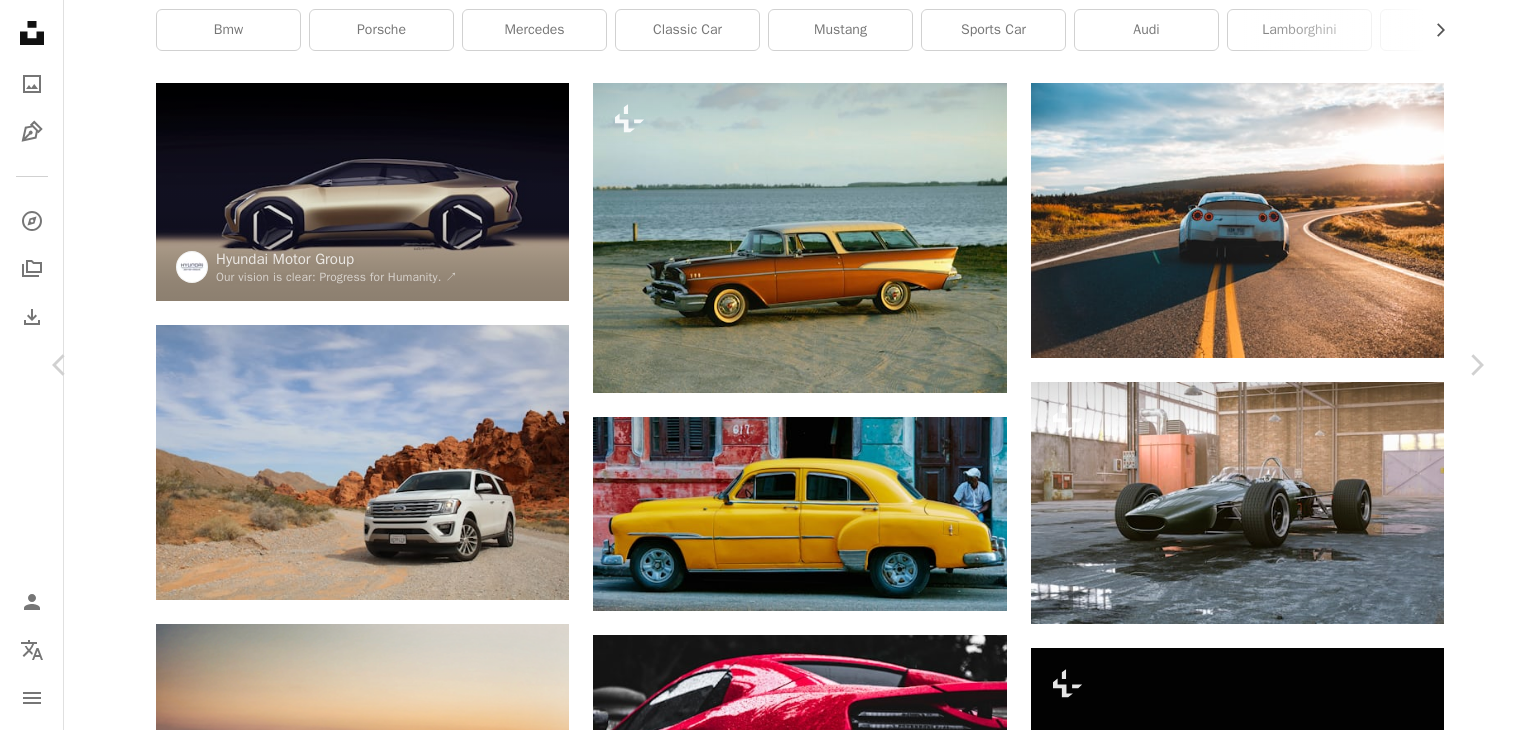 click on "Download free" at bounding box center (1287, 13497) 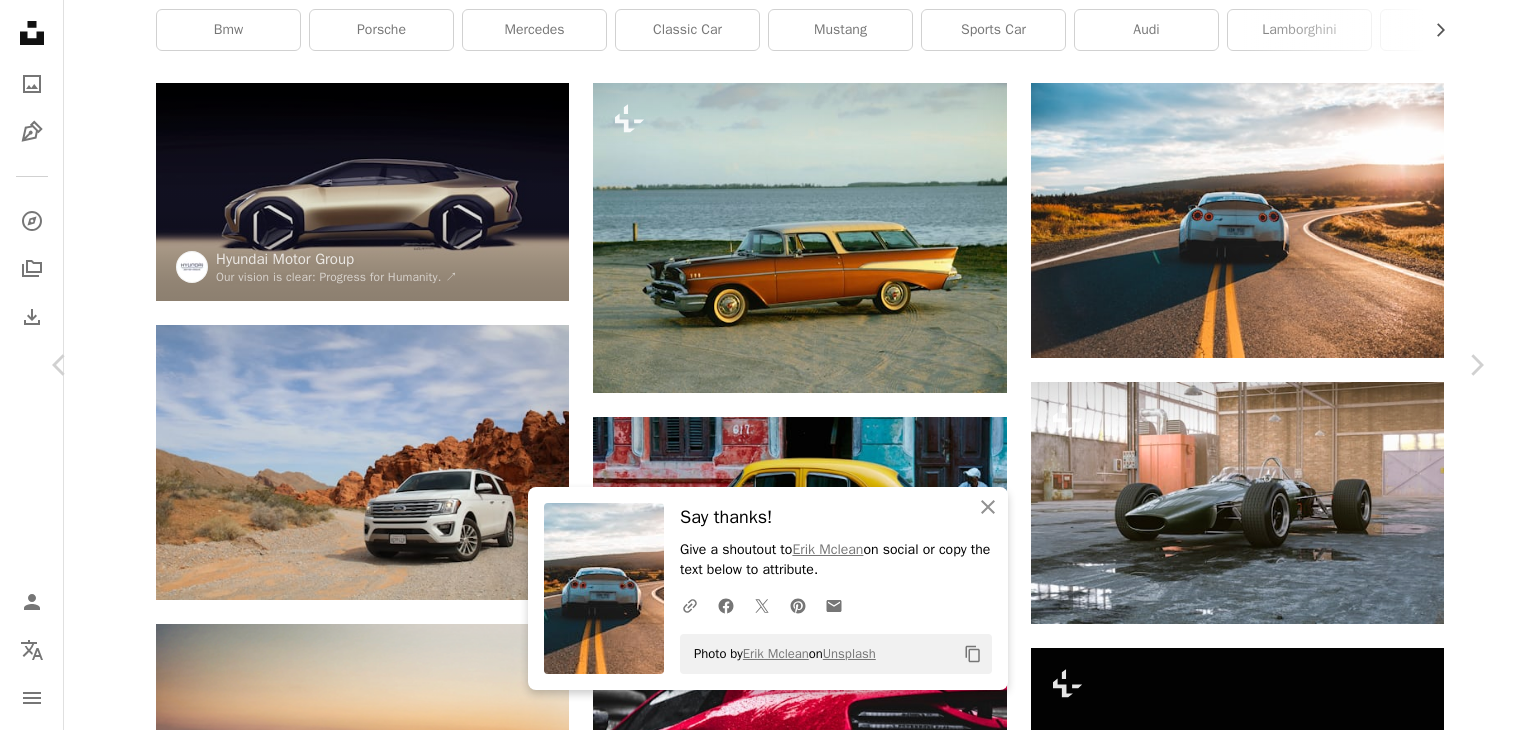 click on "[FIRST] [LAST]" at bounding box center (768, 13815) 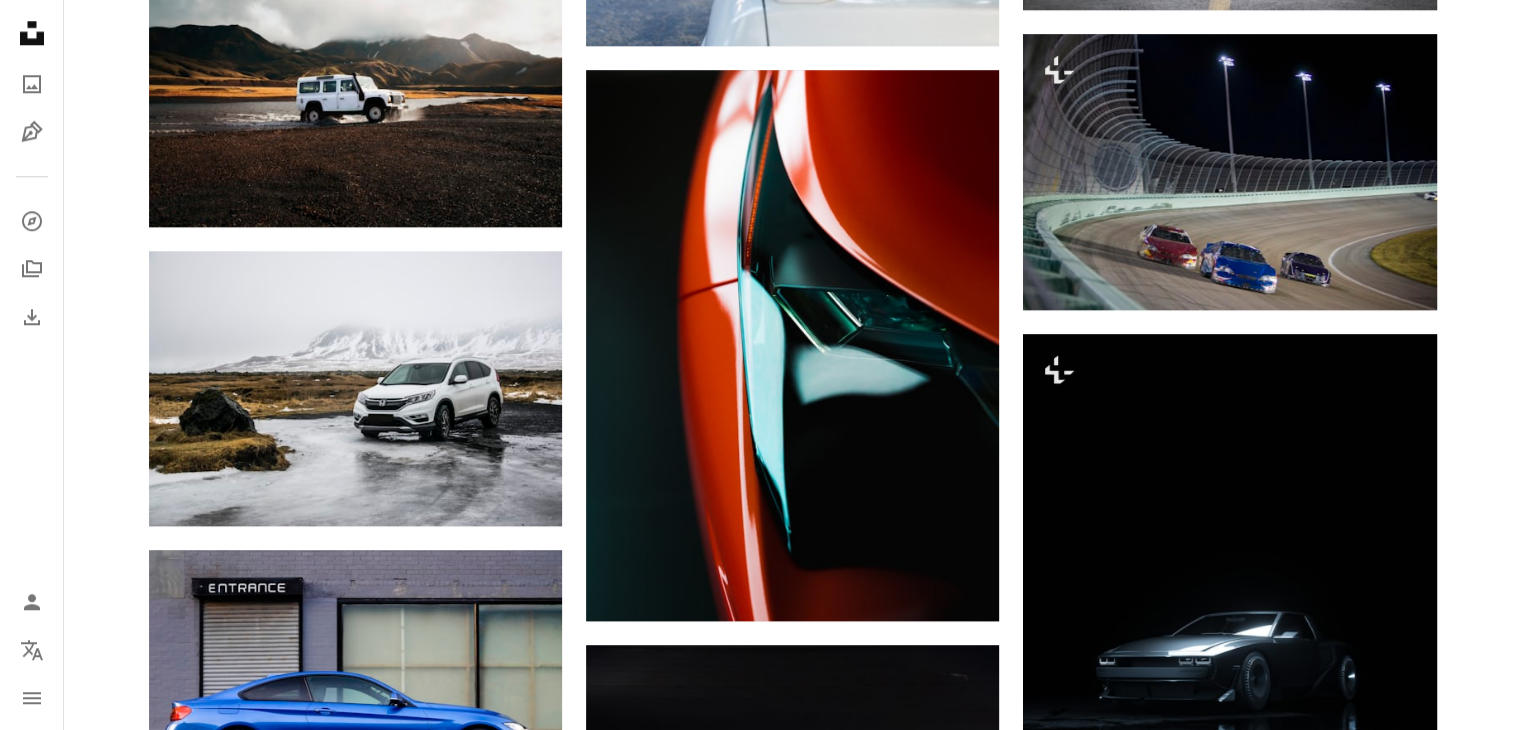 scroll, scrollTop: 2007, scrollLeft: 0, axis: vertical 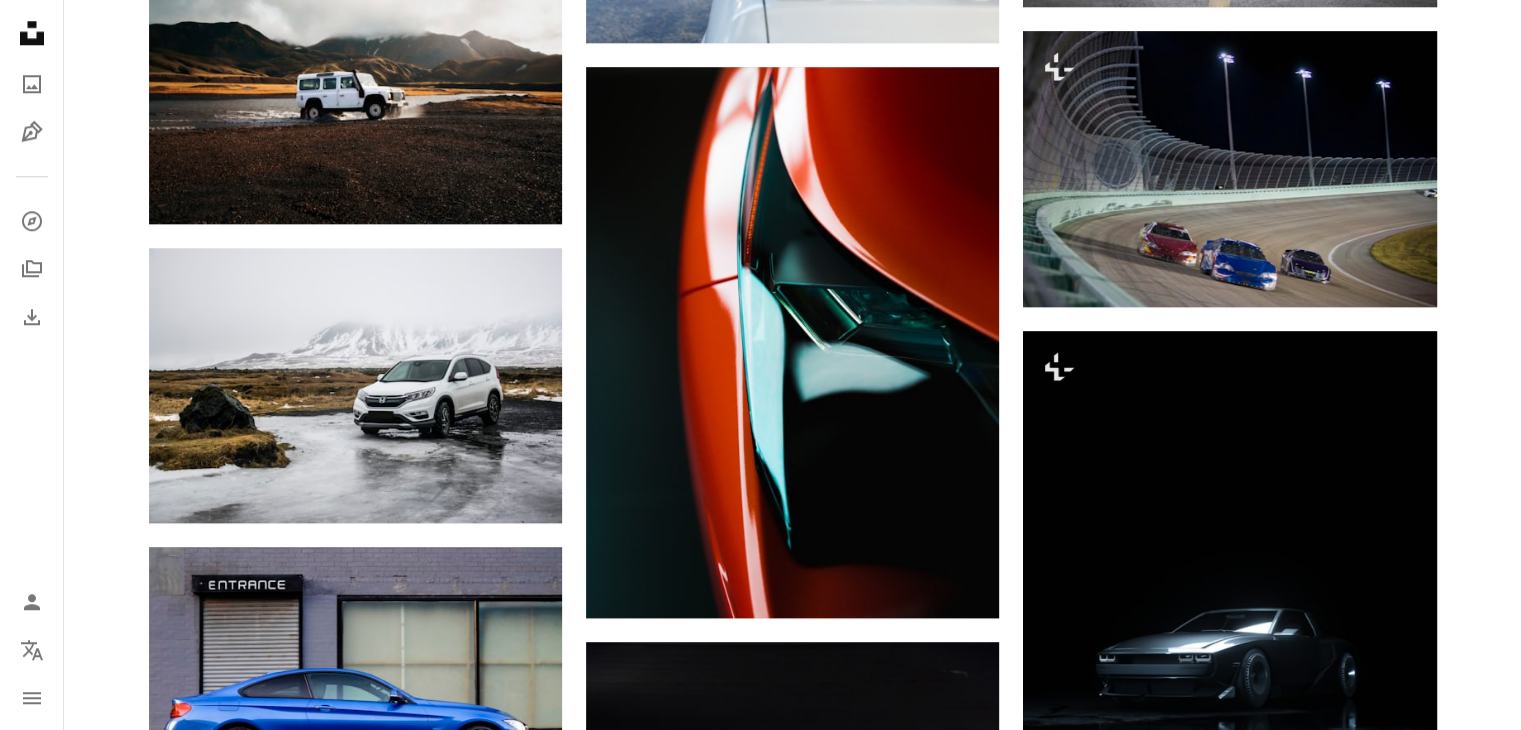 click on "Promoted A heart A plus sign Hyundai Motor Group Our vision is clear: Progress for Humanity.   ↗ Arrow pointing down A heart A plus sign Sven D Arrow pointing down A heart A plus sign Josh Berquist Available for hire A checkmark inside of a circle Arrow pointing down A heart A plus sign Andrew Pons Arrow pointing down A heart A plus sign Campbell Arrow pointing down A heart A plus sign Jon Flobrant Arrow pointing down A heart A plus sign Tabea Schimpf Available for hire A checkmark inside of a circle Arrow pointing down A heart A plus sign Grahame Jenkins Arrow pointing down A heart A plus sign Chris Liverani Arrow pointing down A heart A plus sign Filip Mroz Arrow pointing down A heart A plus sign Lance Asper Available for hire A checkmark inside of a circle Arrow pointing down A heart A plus sign Dan Gold Available for hire A checkmark inside of a circle Arrow pointing down A heart A plus sign Brock Wegner Available for hire A checkmark inside of a circle Arrow pointing down Plus sign for Unsplash+ For" at bounding box center (792, 4950) 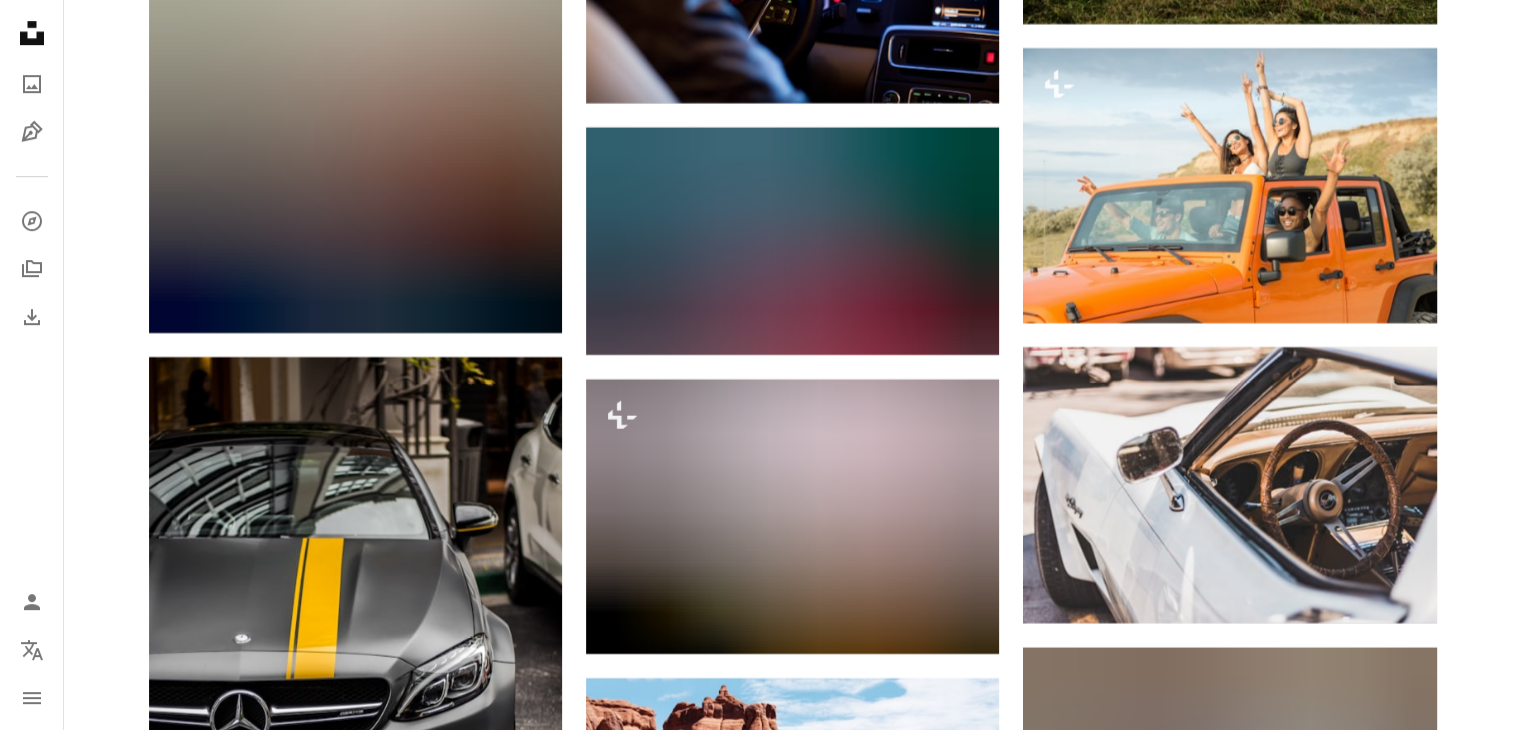 scroll, scrollTop: 8848, scrollLeft: 0, axis: vertical 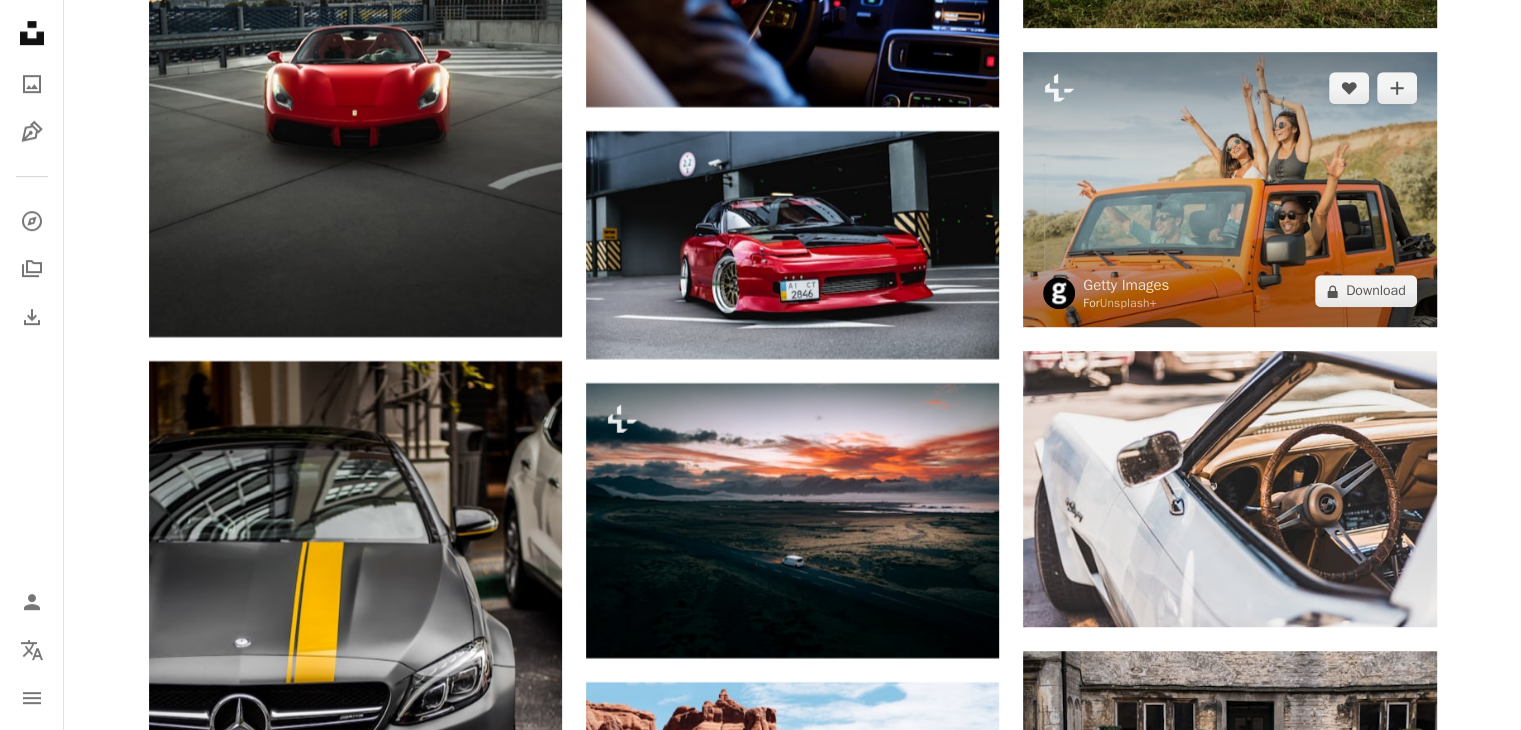 click at bounding box center (1229, 189) 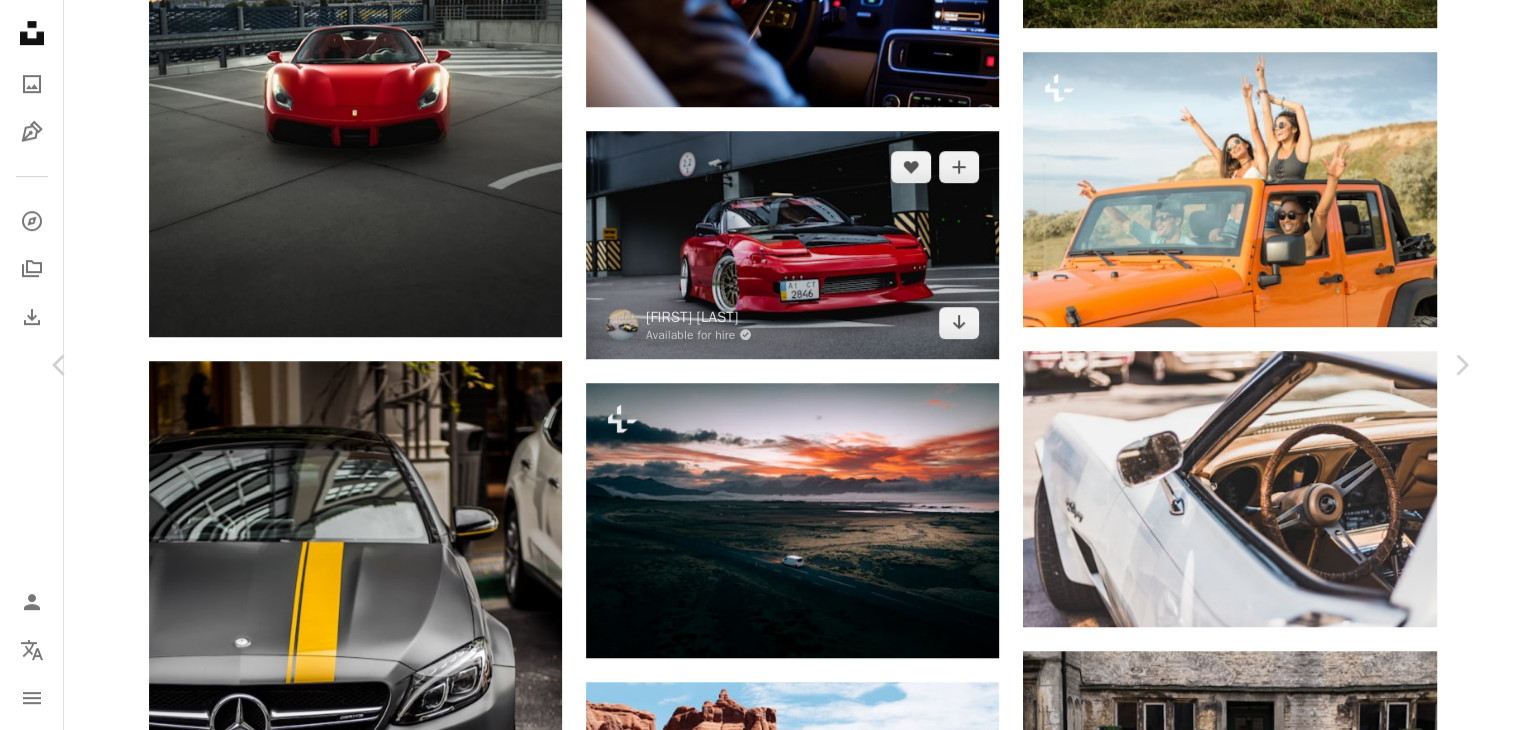 click on "An X shape Chevron left Chevron right Getty Images For Unsplash+ A heart A plus sign A lock Download Zoom in ––– –– – ––– –––– –––– A forward-right arrow Share More Actions ––– – ––– – – –– – –––– –––– ––– ––– – –––– –––– ––– ––– –––– –––– From this series Plus sign for Unsplash+ Plus sign for Unsplash+ Related images Plus sign for Unsplash+ A heart A plus sign Getty Images For Unsplash+ A lock Download Plus sign for Unsplash+ A heart A plus sign Getty Images For Unsplash+ A lock Download Plus sign for Unsplash+ A heart A plus sign Getty Images For Unsplash+ A lock Download Plus sign for Unsplash+ A heart A plus sign Getty Images For Unsplash+ A lock Download Plus sign for Unsplash+ A heart A plus sign Getty Images For Unsplash+ A lock Download A heart" at bounding box center (760, 5158) 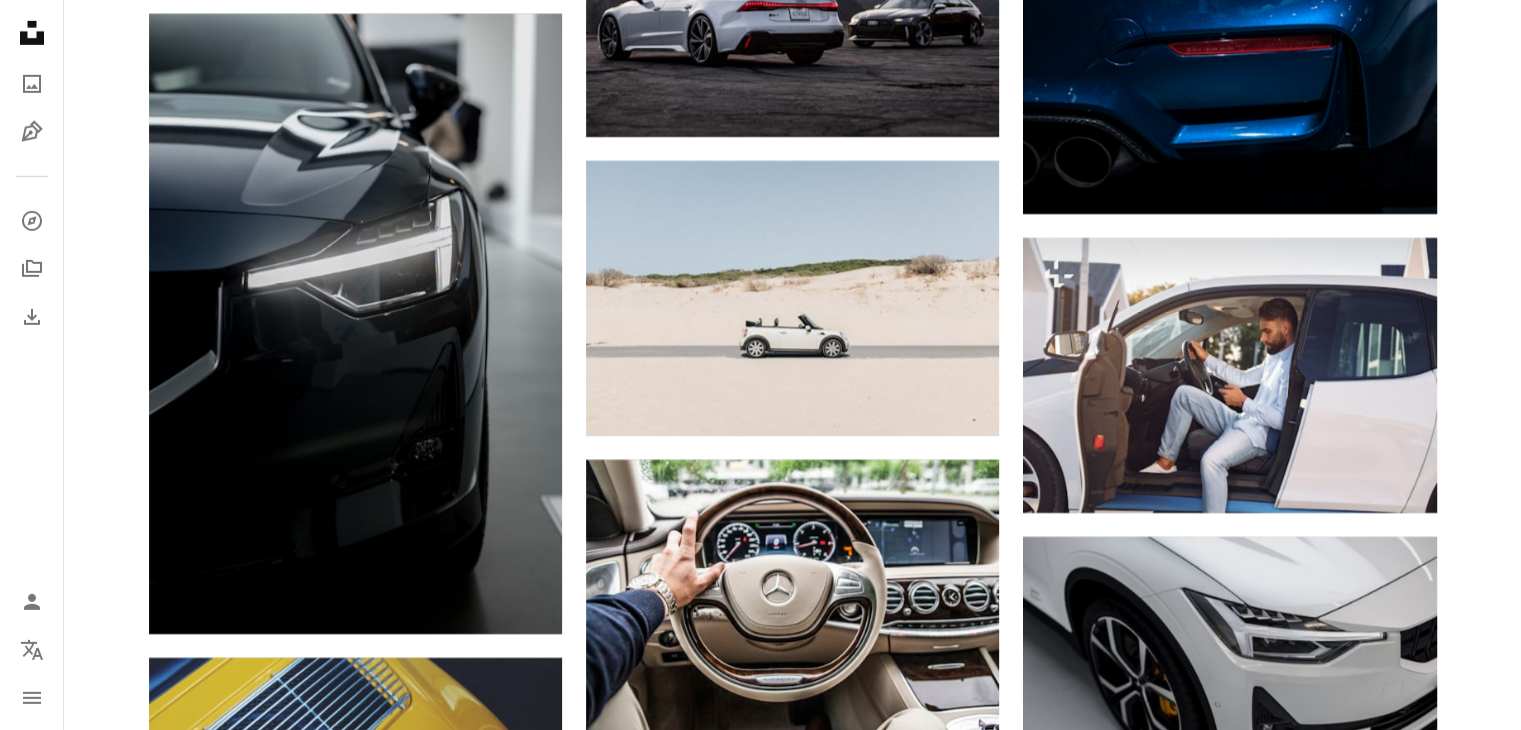 scroll, scrollTop: 14098, scrollLeft: 0, axis: vertical 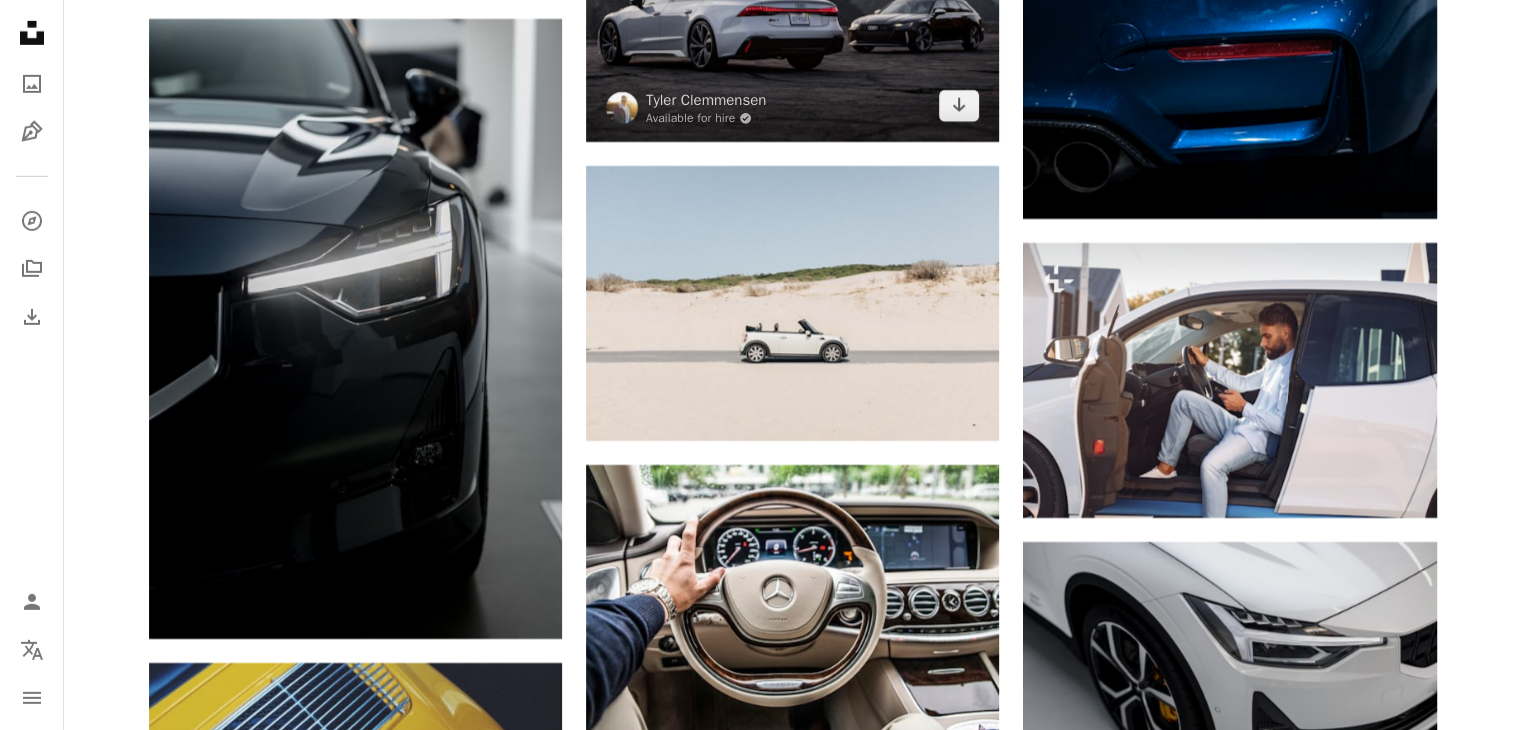 click at bounding box center [792, 4] 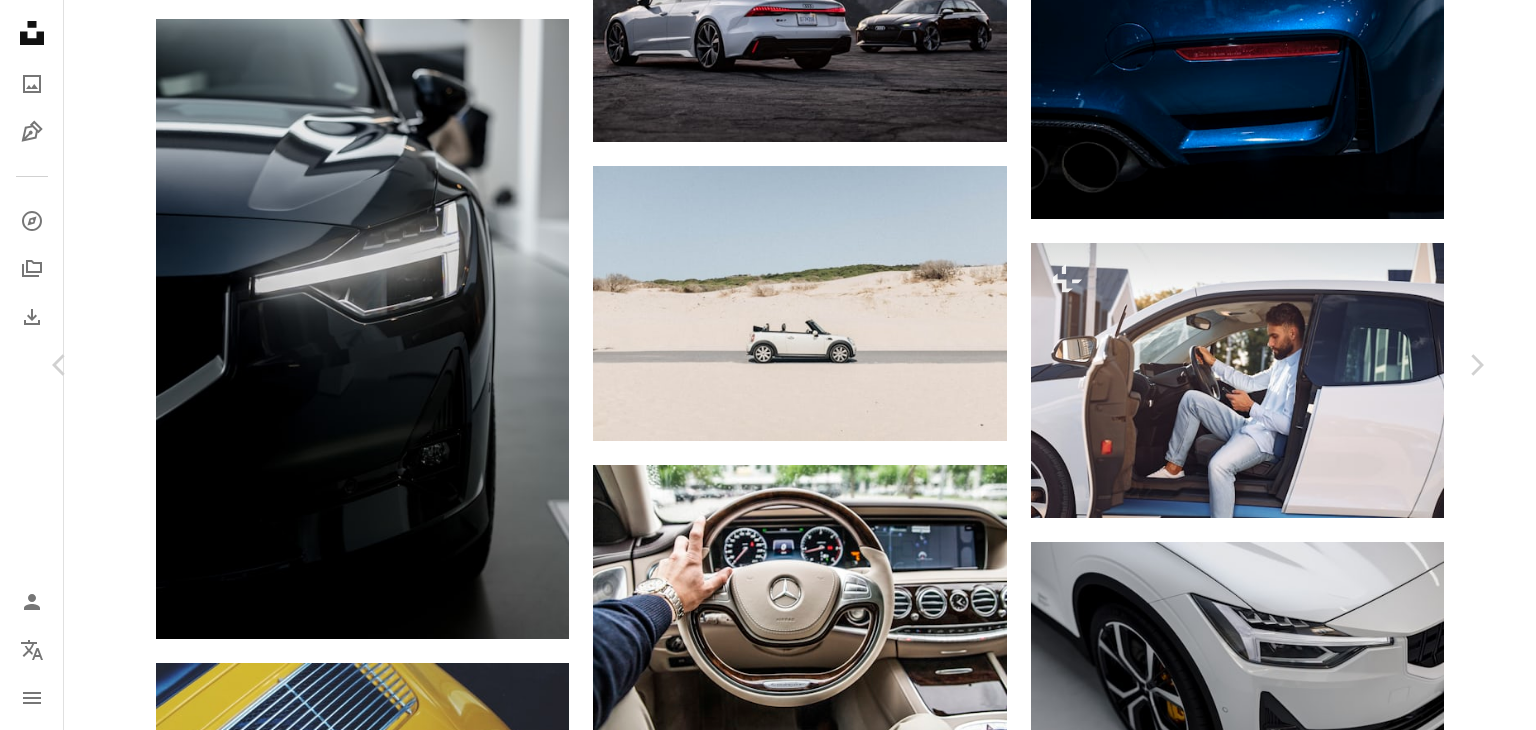 click on "Download free" at bounding box center (1287, 4657) 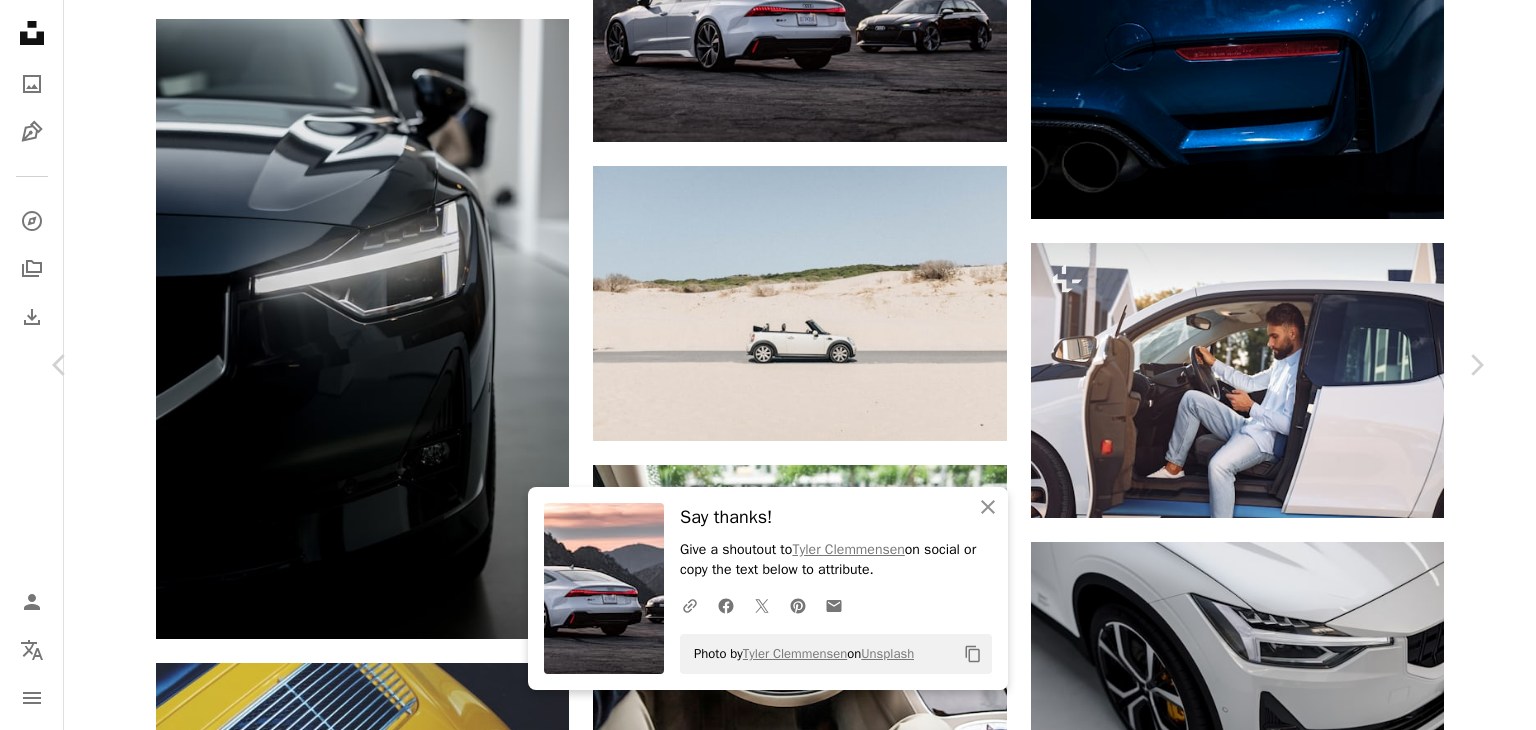 click on "An X shape Chevron left Chevron right An X shape Close Say thanks! Give a shoutout to  [FIRST] [LAST]  on social or copy the text below to attribute. A URL sharing icon (chains) Facebook icon X (formerly Twitter) icon Pinterest icon An envelope Photo by  [FIRST] [LAST]  on  Unsplash
Copy content [FIRST] [LAST] Available for hire A checkmark inside of a circle A heart A plus sign Download free Chevron down Zoom in Views 1,681,878 Downloads 29,371 A forward-right arrow Share Info icon Info More Actions Audi RS7 and Audi RS6  A map marker [CITY], [STATE], [COUNTRY] Calendar outlined Published on  December 19, 2020 Camera NIKON CORPORATION, NIKON D750 Safety Free to use under the  Unsplash License car black road white sports audi driving rocks automotive engine canyon german super turn rs6 rs7 grey sports car vehicle transportation Backgrounds Browse premium related images on iStock  |  Save 20% with code UNSPLASH20 Related images A heart A plus sign [FIRST] [LAST] Available for hire" at bounding box center [768, 4975] 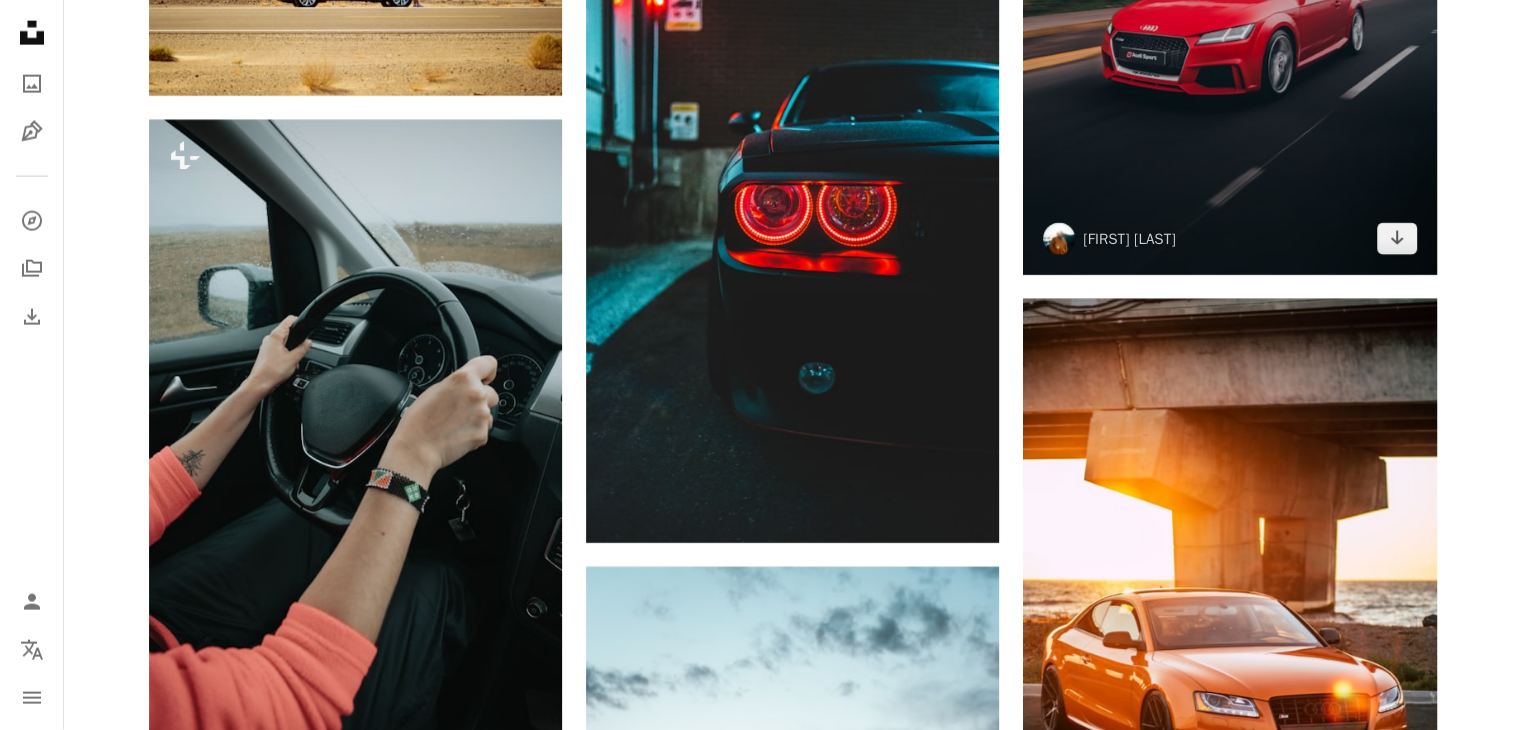 scroll, scrollTop: 12244, scrollLeft: 0, axis: vertical 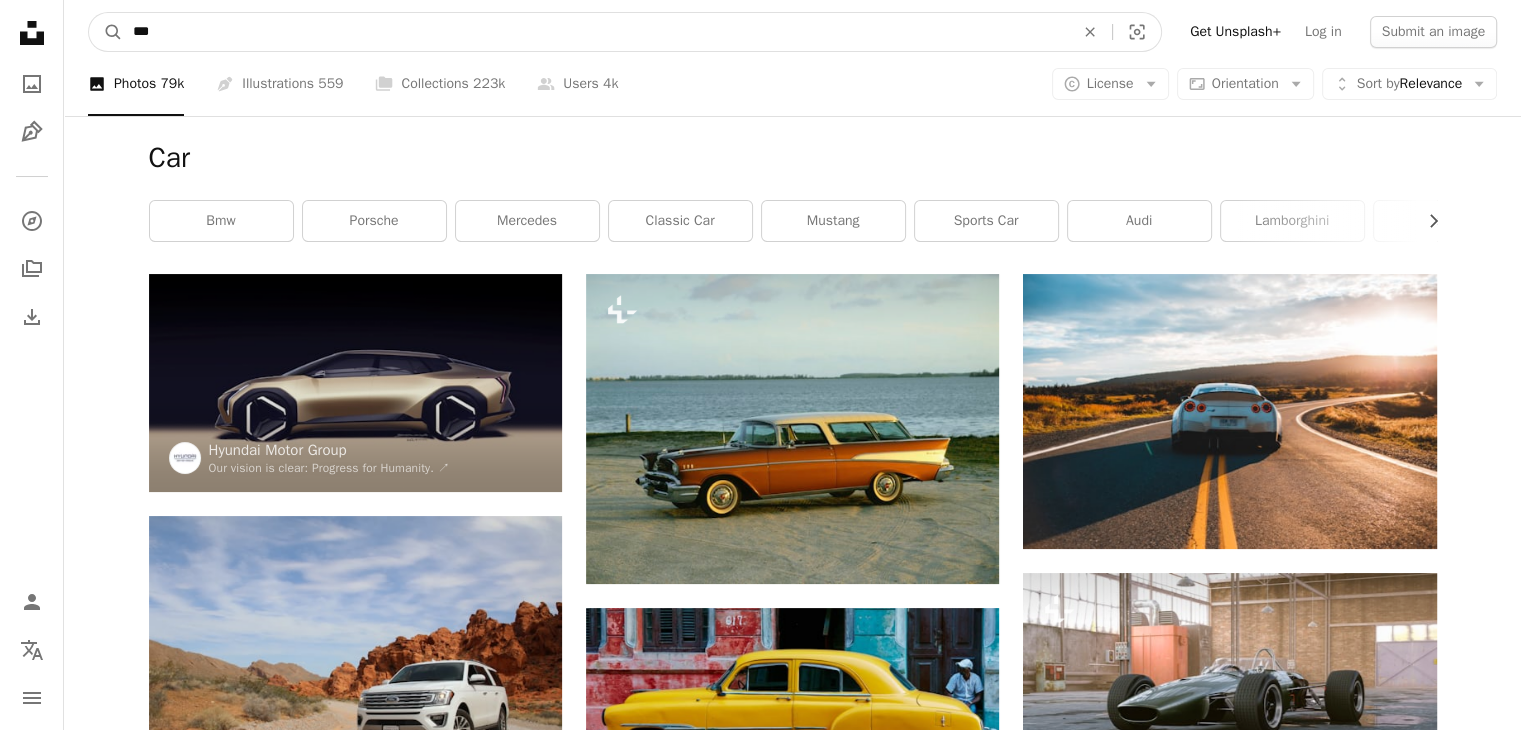 drag, startPoint x: 239, startPoint y: 24, endPoint x: 131, endPoint y: 32, distance: 108.29589 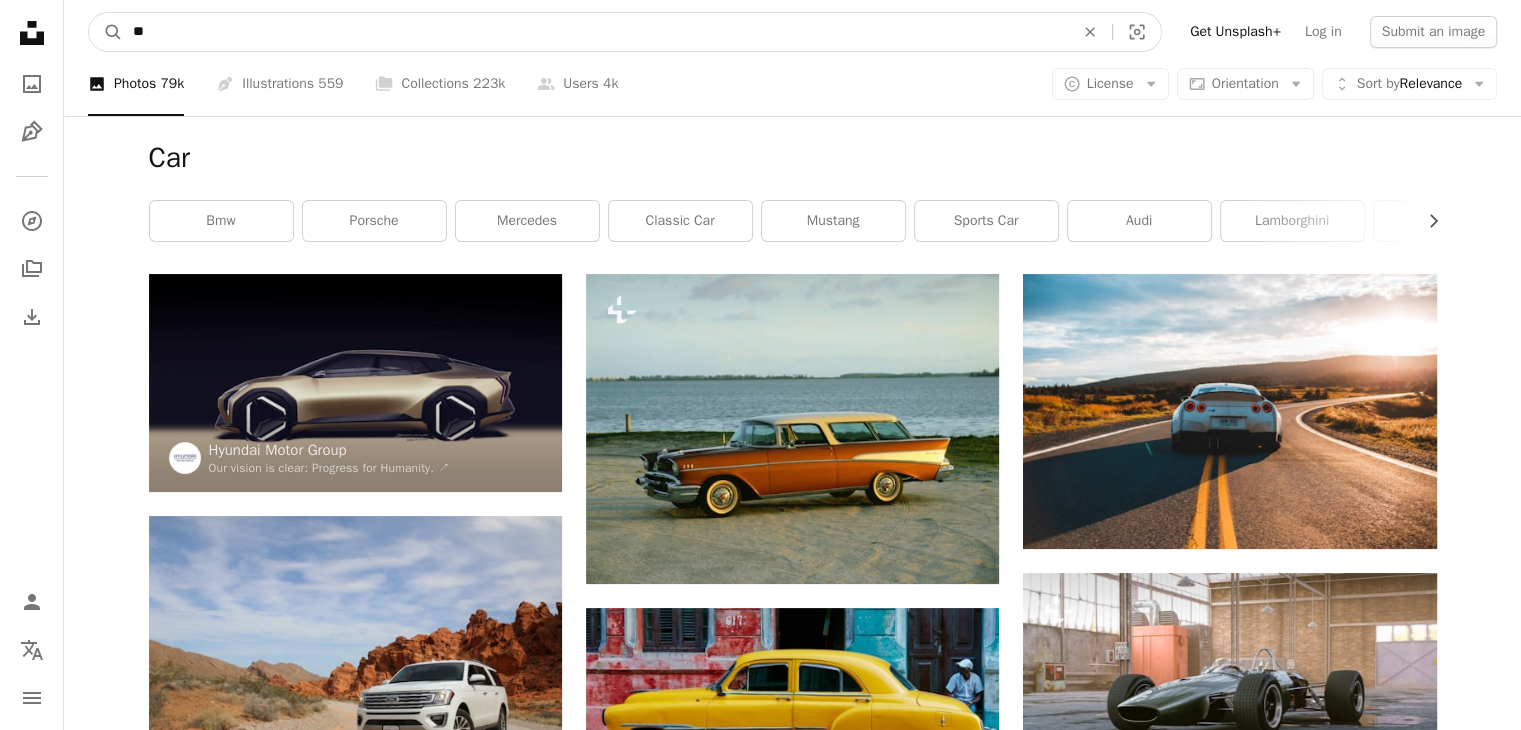 type on "*" 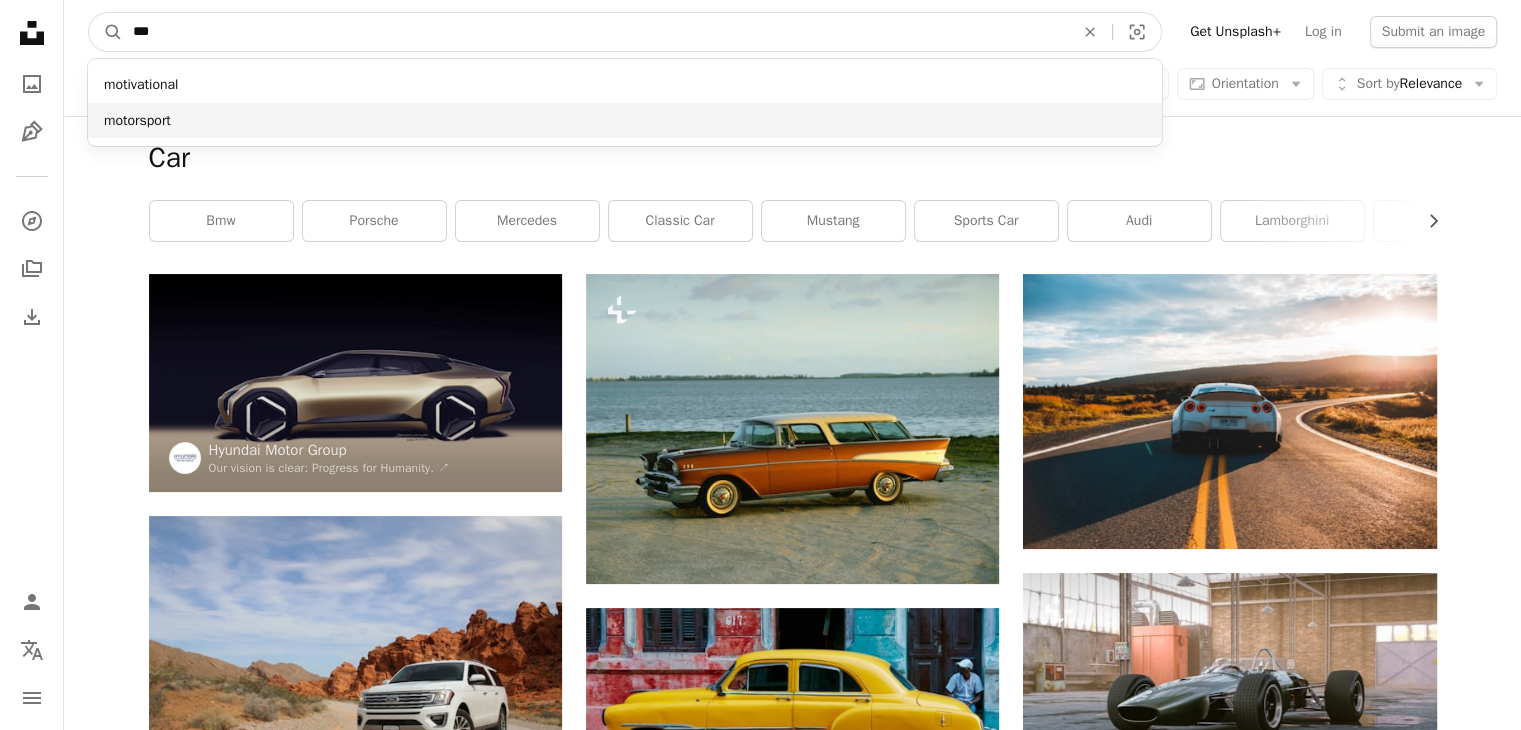 type on "***" 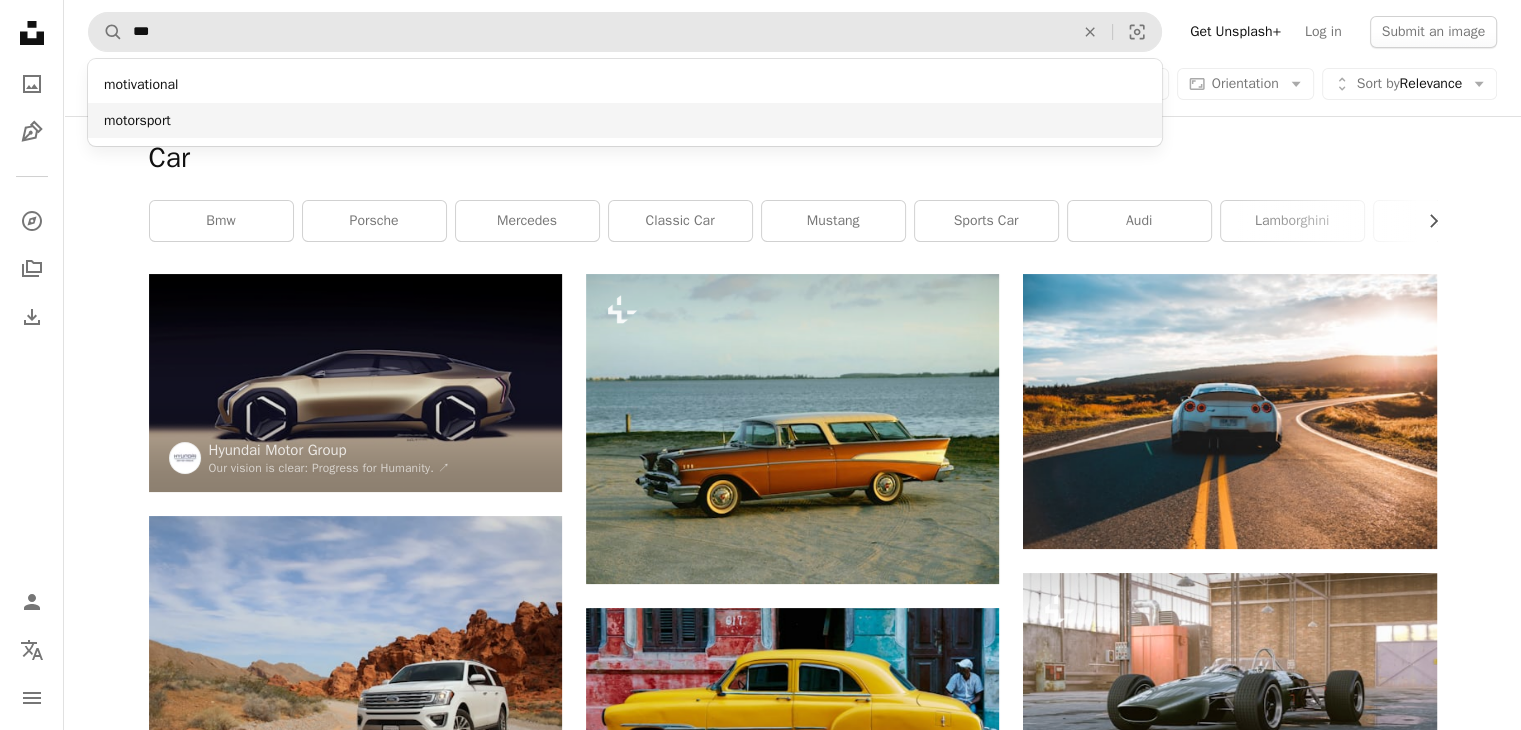 click on "motorsport" at bounding box center (625, 121) 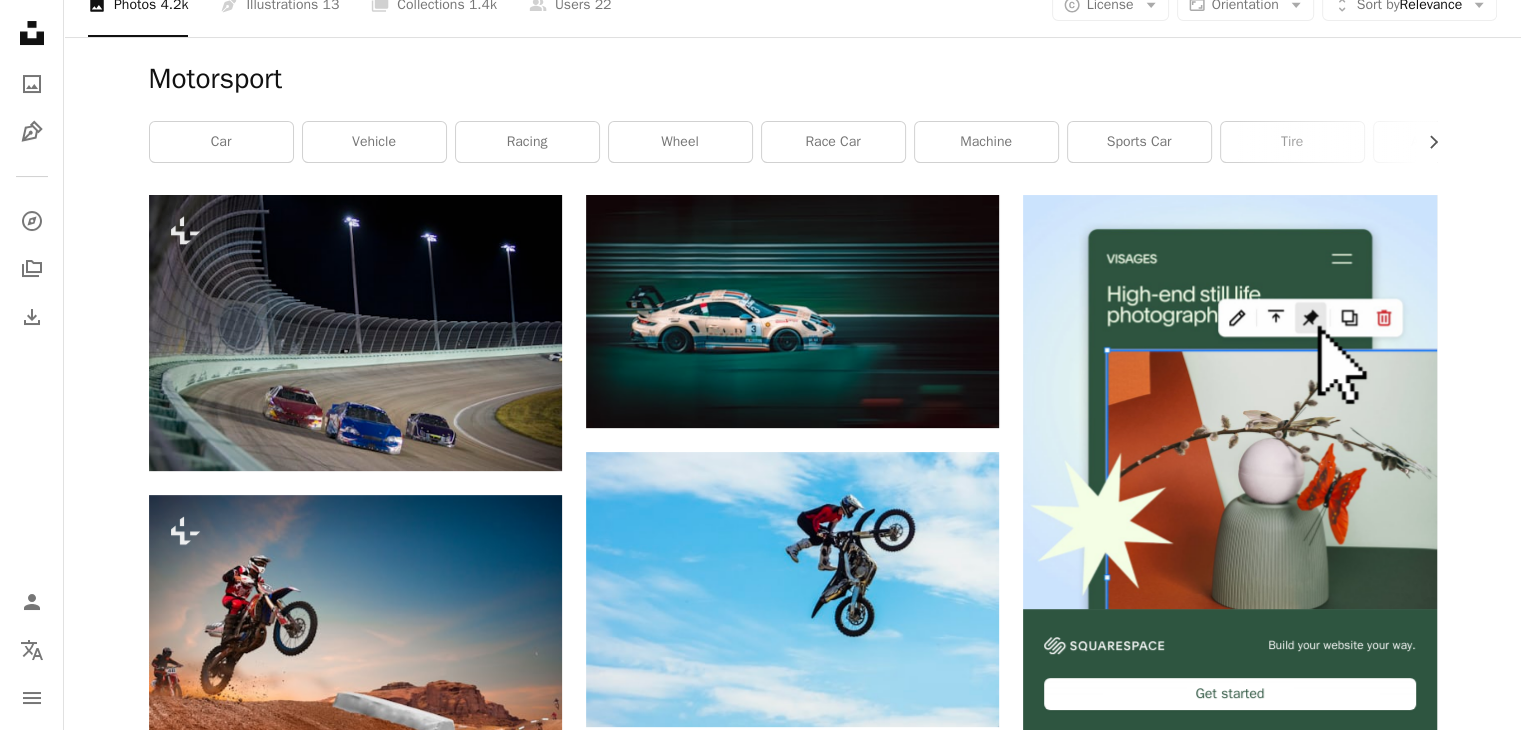 scroll, scrollTop: 0, scrollLeft: 0, axis: both 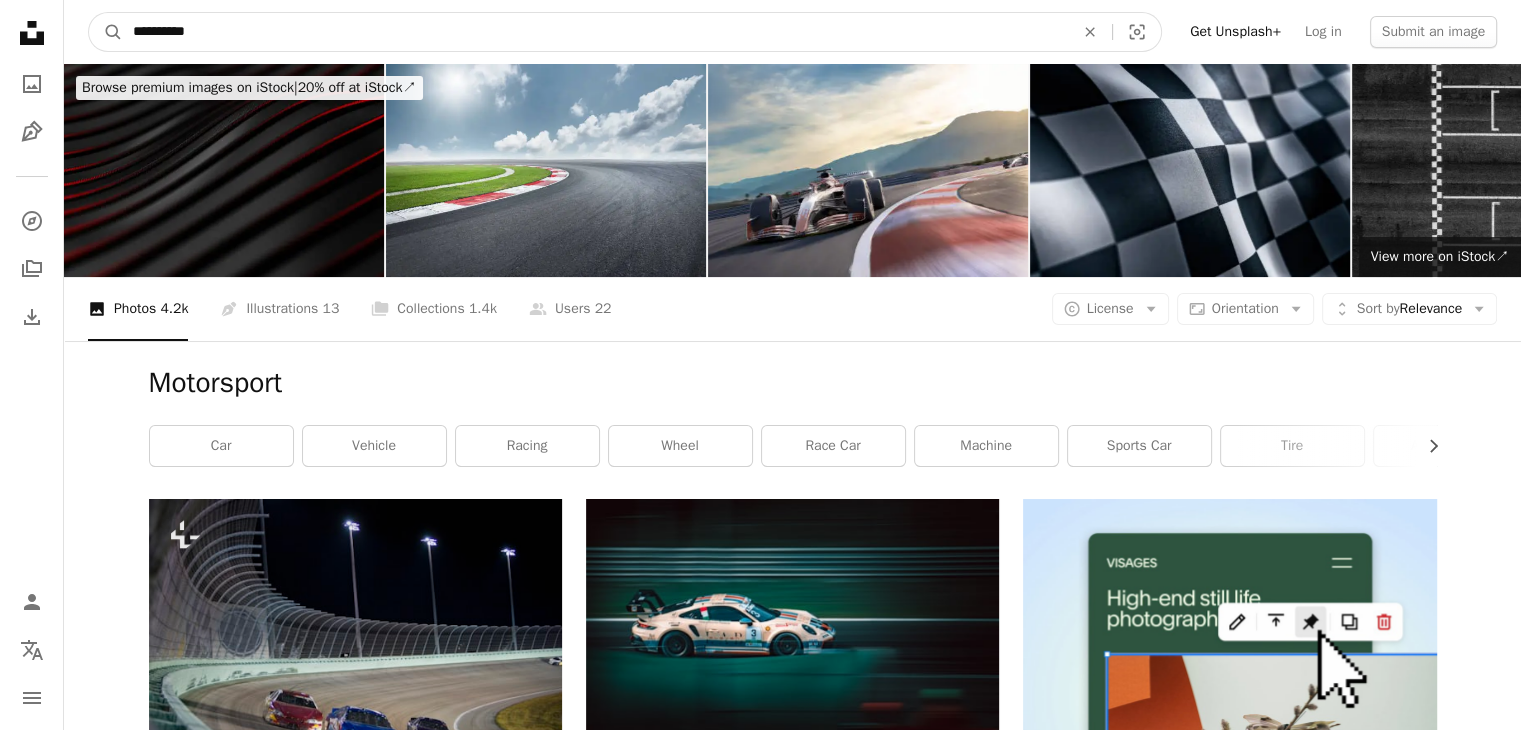 drag, startPoint x: 443, startPoint y: 41, endPoint x: 3, endPoint y: 2, distance: 441.72504 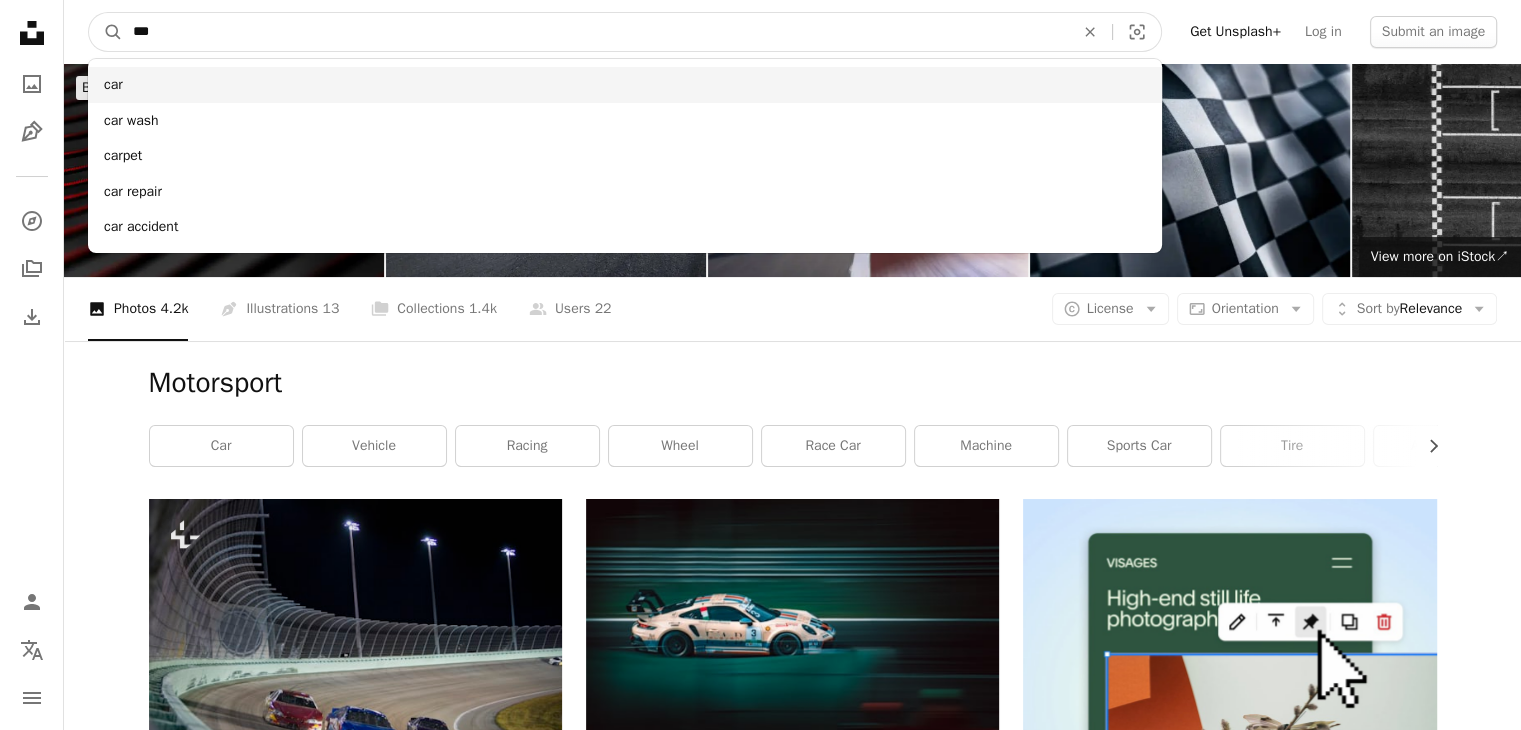 type on "***" 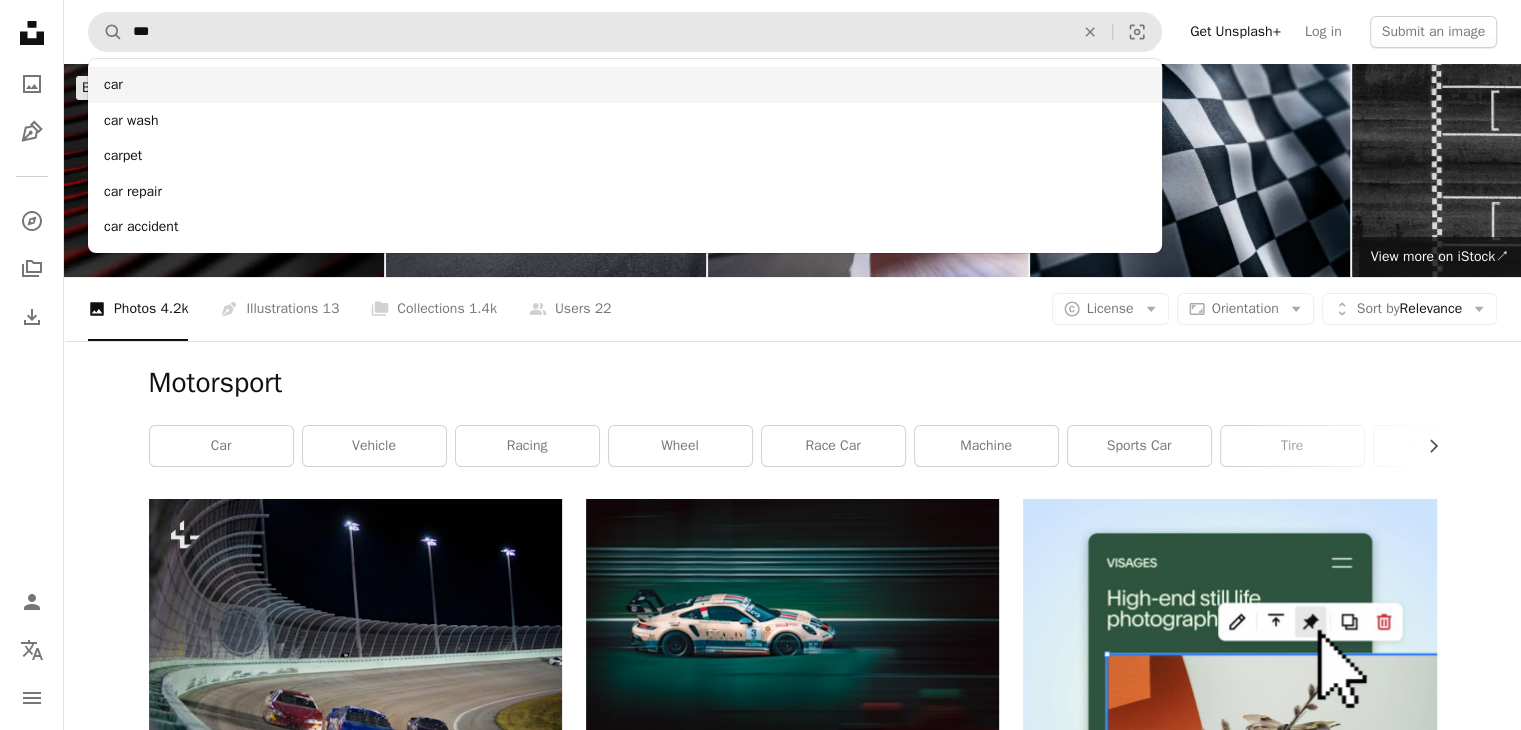 click on "car" at bounding box center [625, 85] 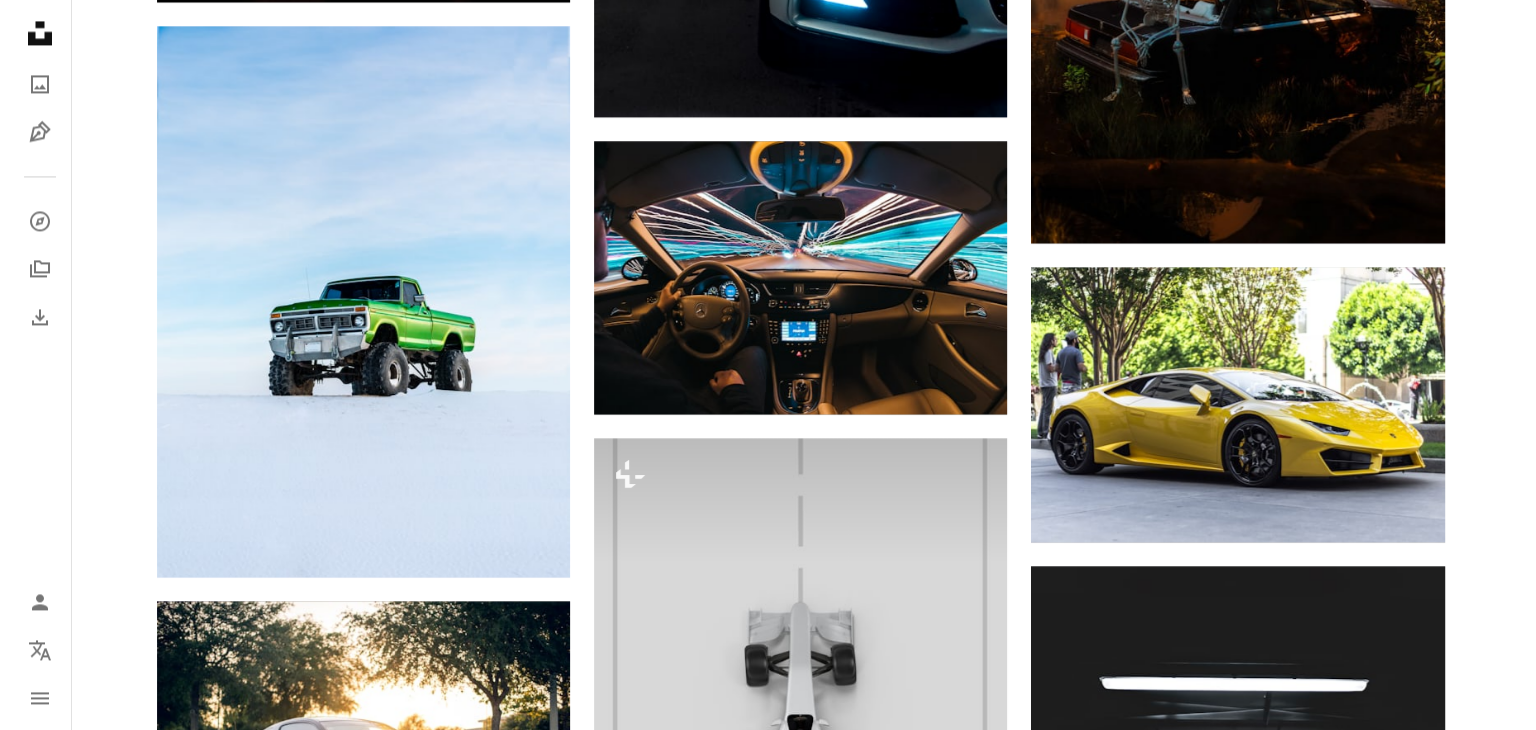scroll, scrollTop: 3152, scrollLeft: 0, axis: vertical 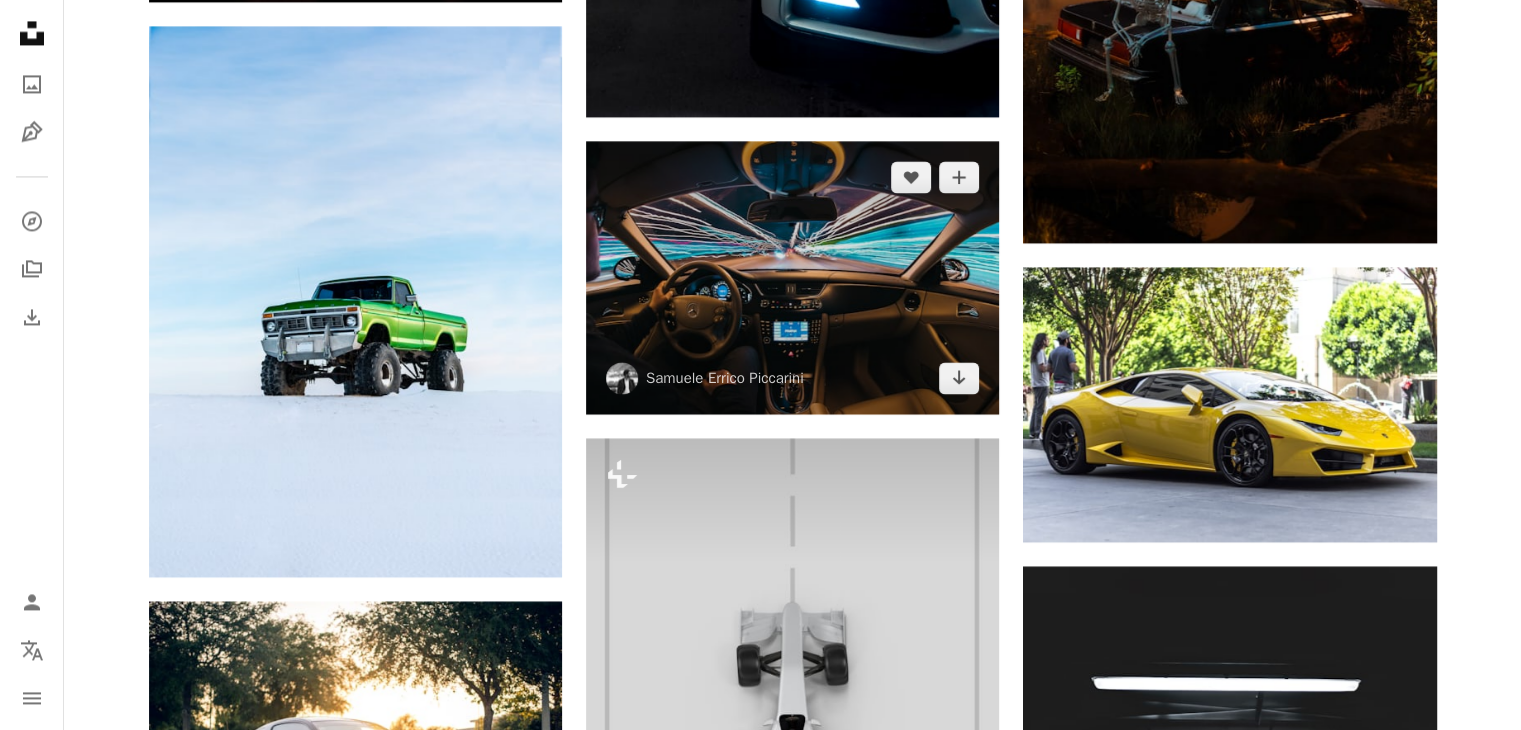 click at bounding box center [792, 278] 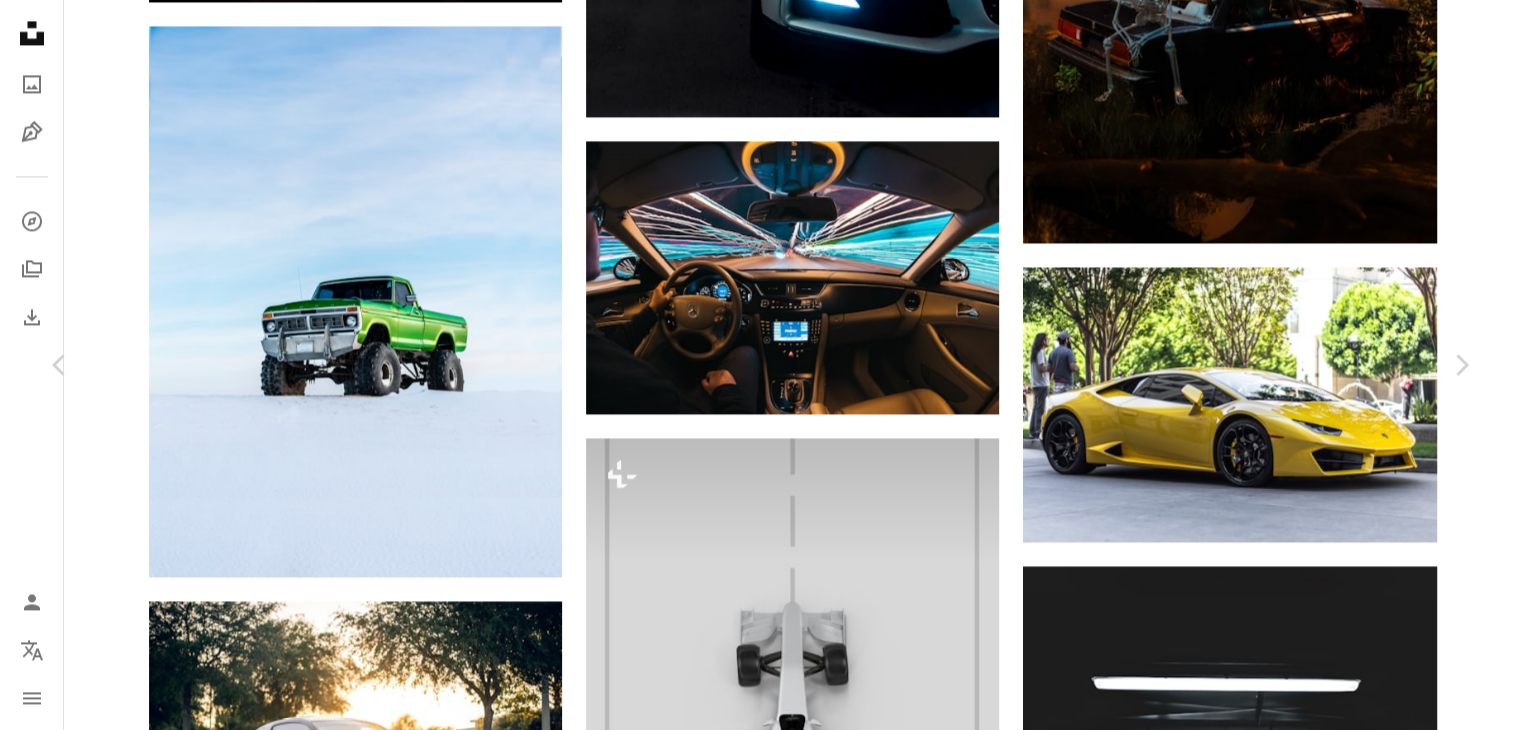 click at bounding box center (753, 19084) 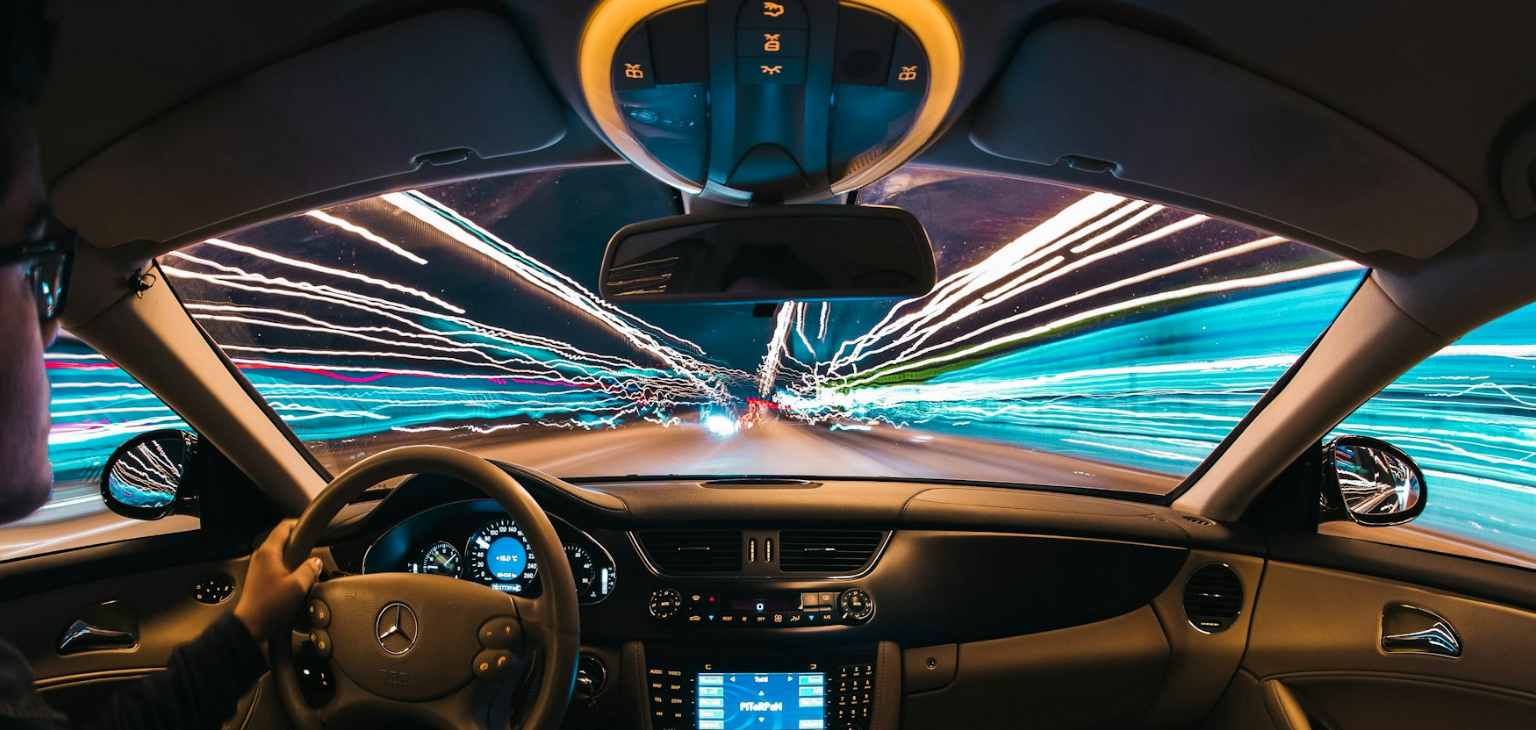 scroll, scrollTop: 135, scrollLeft: 0, axis: vertical 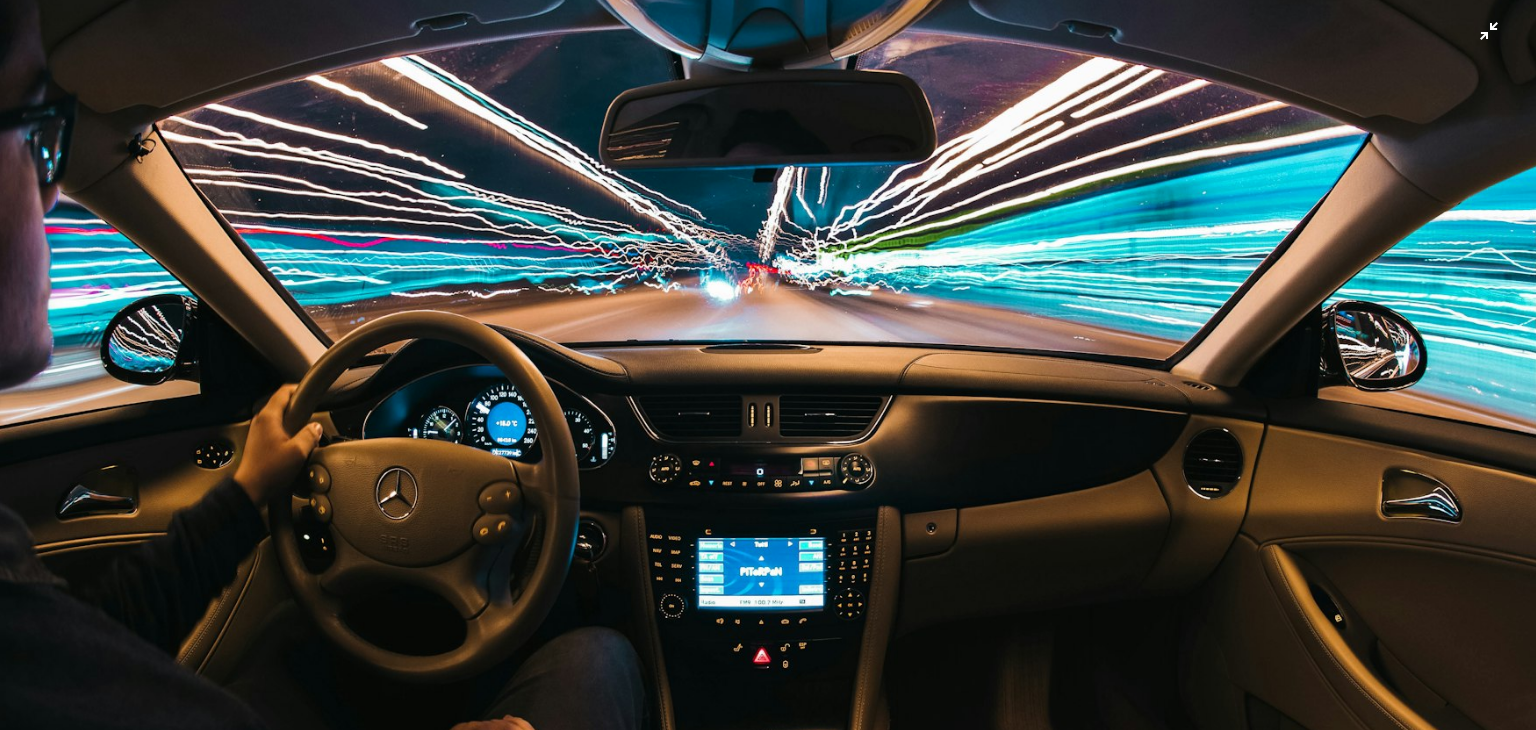 click at bounding box center [768, 373] 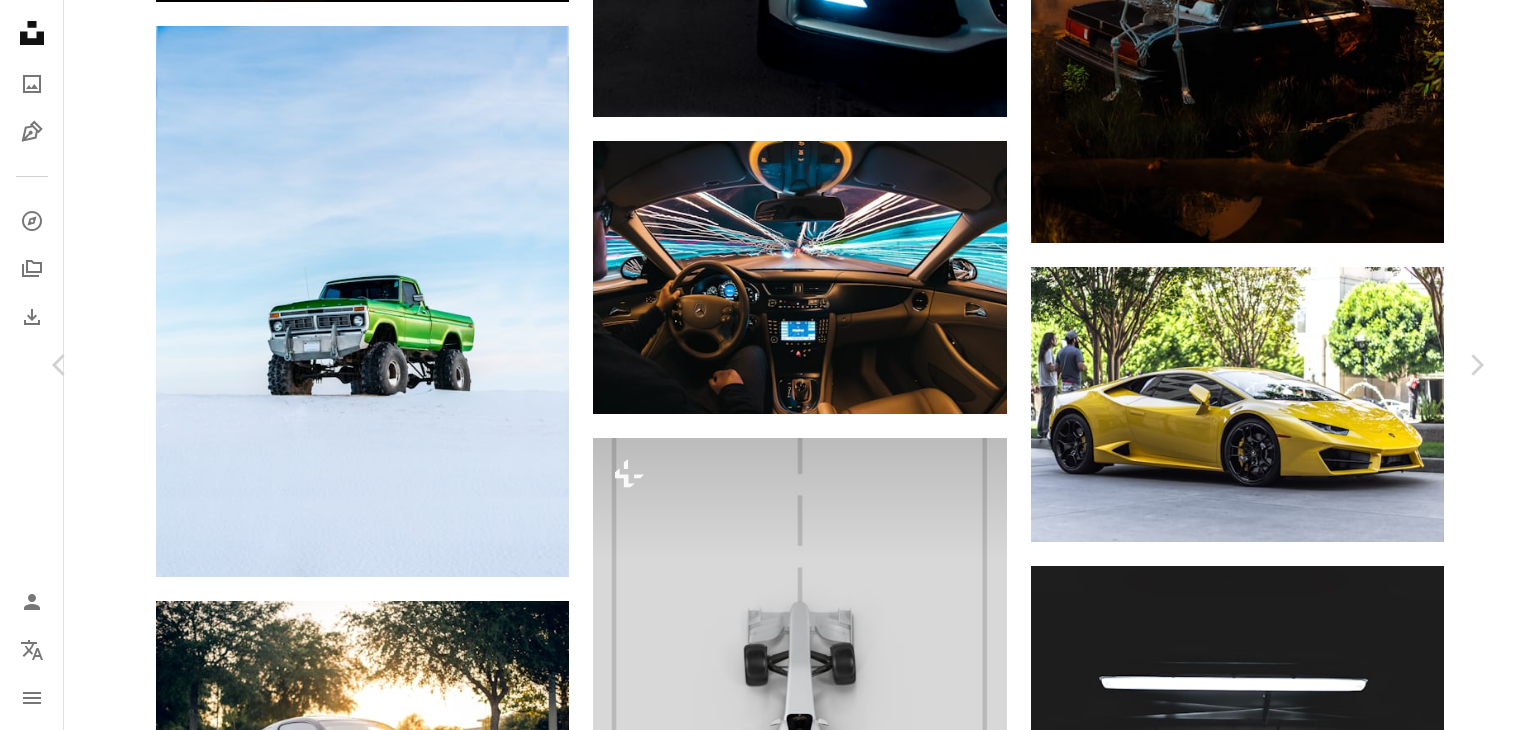 click on "[FIRST] [LAST] [LAST]" at bounding box center (768, 19071) 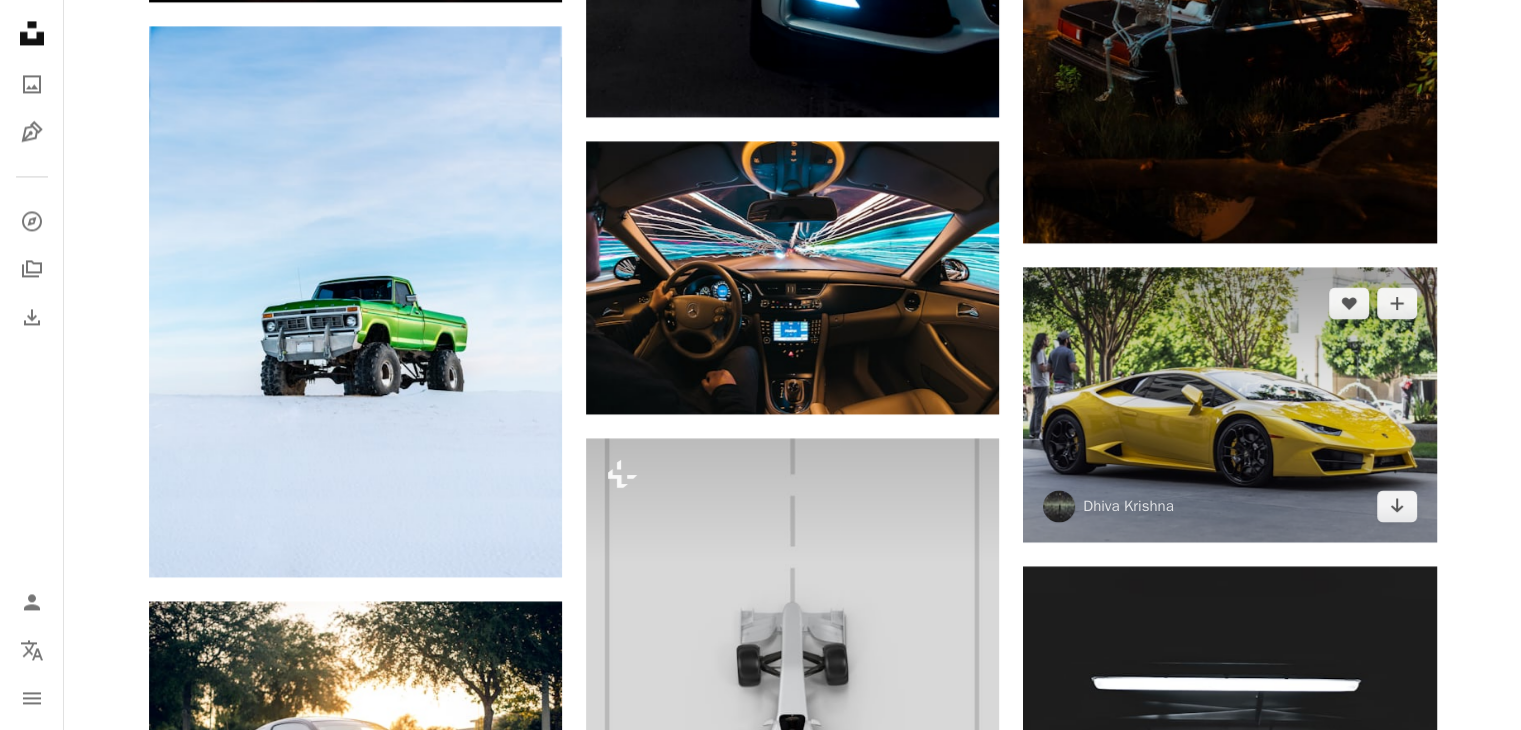 click at bounding box center (1229, 404) 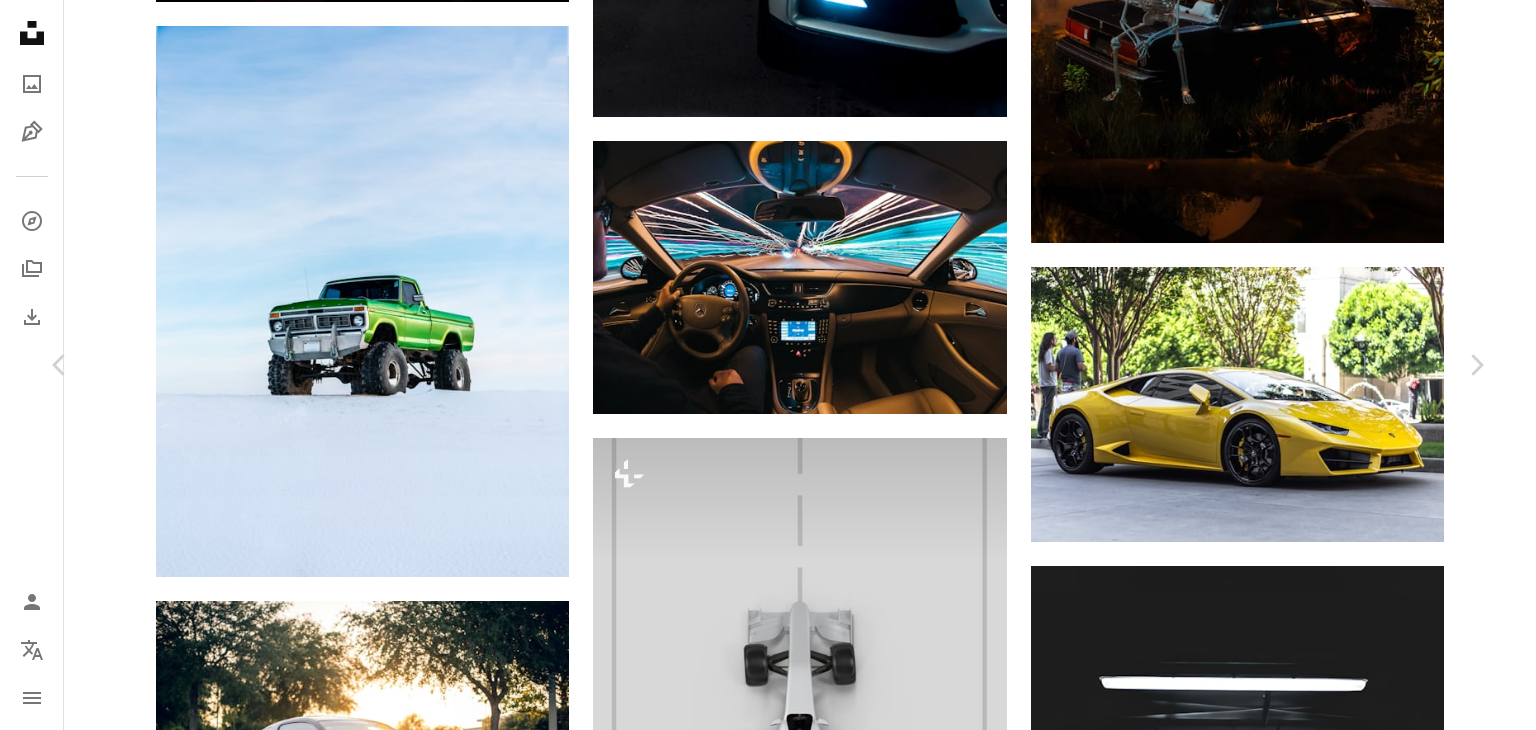 click at bounding box center [761, 19084] 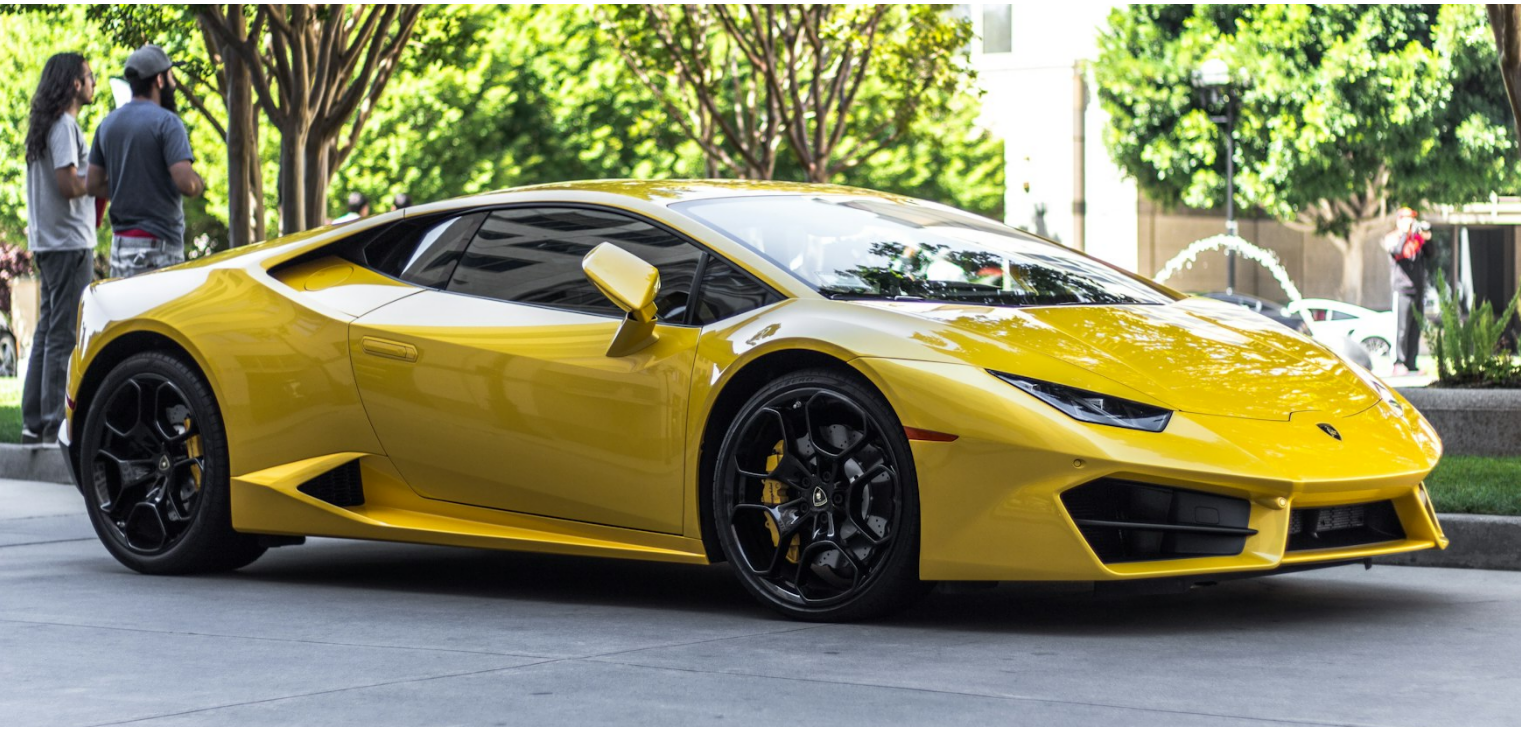 scroll, scrollTop: 206, scrollLeft: 0, axis: vertical 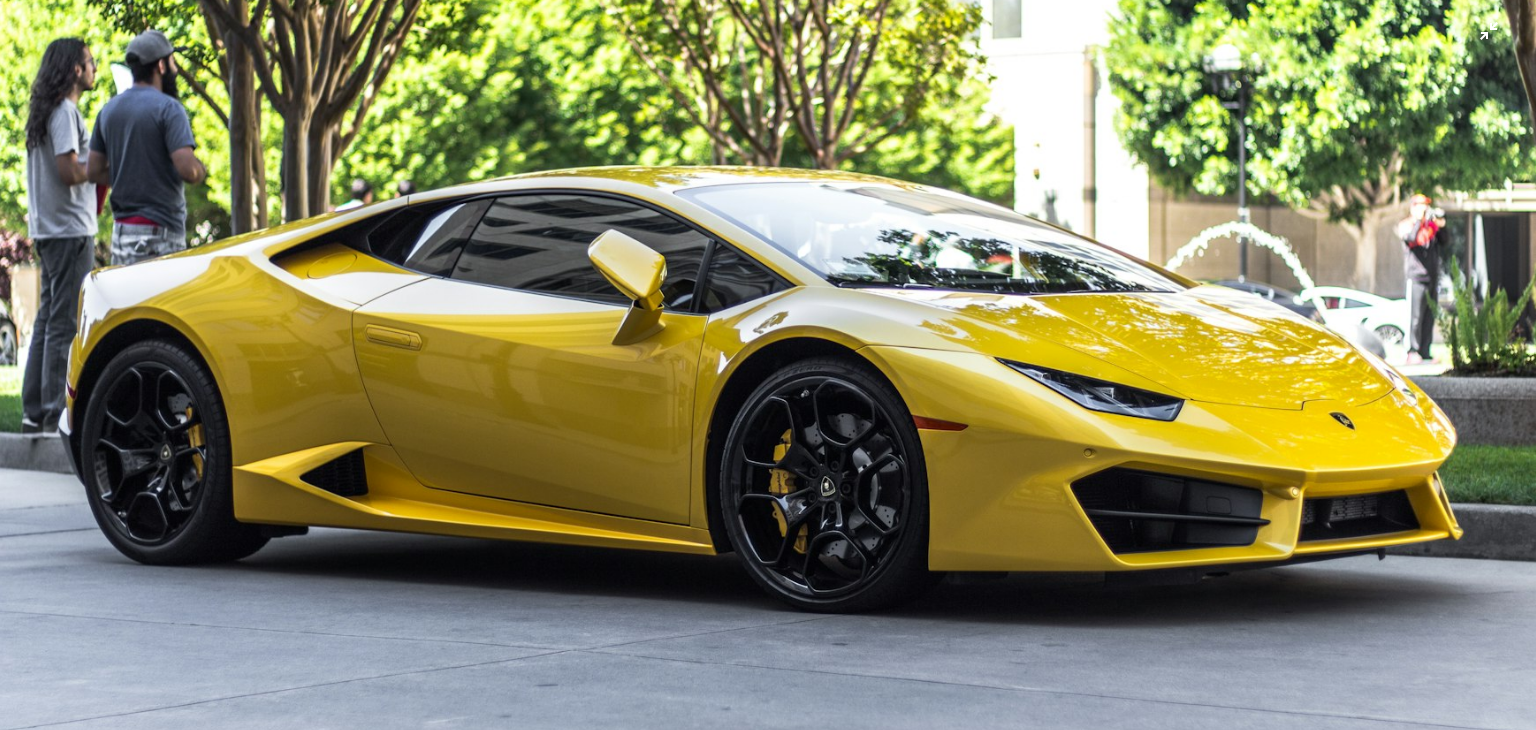 click at bounding box center [768, 305] 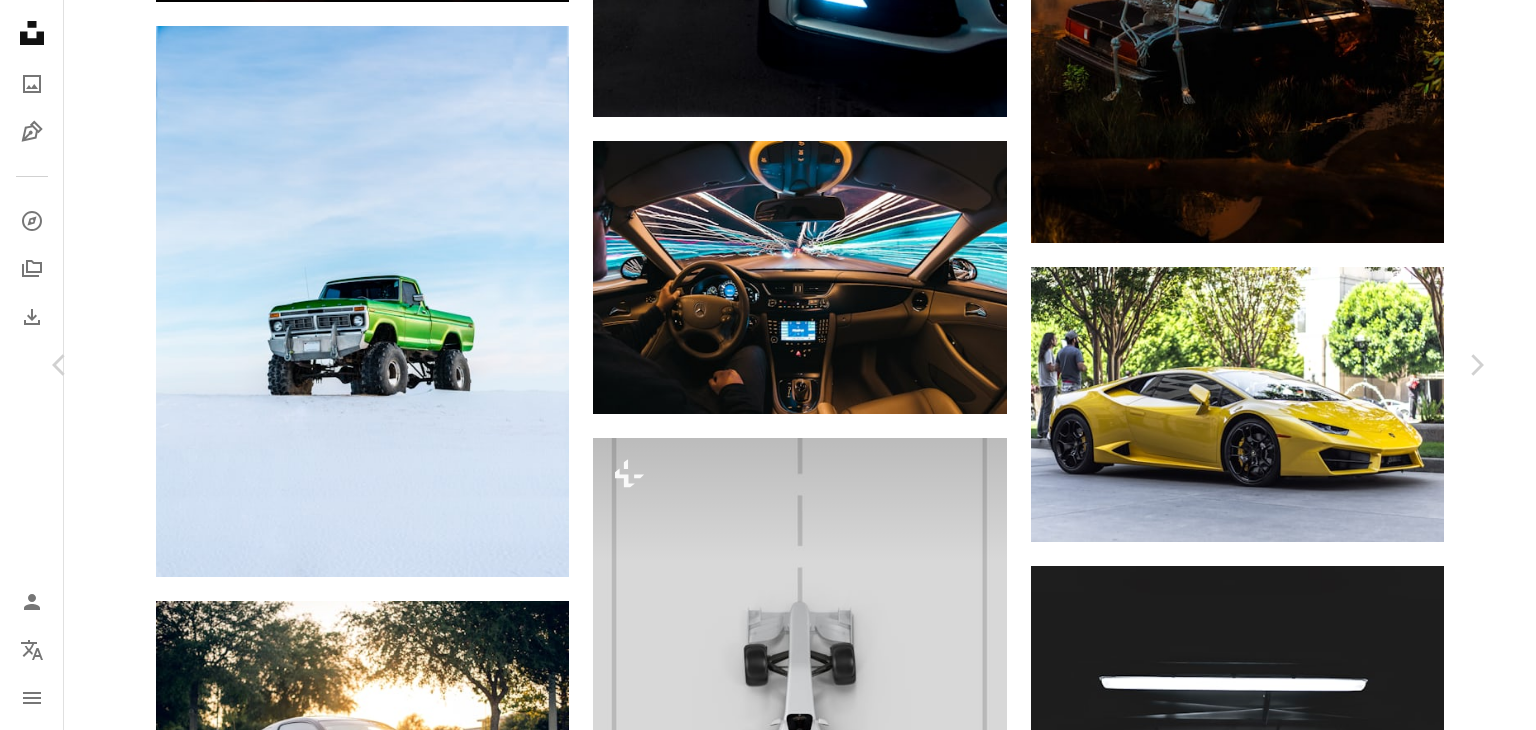 click on "An X shape Chevron left Chevron right [FIRST] [LAST] [USERNAME] A heart A plus sign Download free Chevron down Zoom in Views 27,383,472 Downloads 415,365 A forward-right arrow Share Info icon Info More Actions Calendar outlined Published on  November 29, 2017 Camera Canon, EOS REBEL T4i Safety Free to use under the  Unsplash License car cars sports car lamborghini vehicle yellow ferrari fast super car exotic fancy car human people plant transportation pottery automobile flora vase potted plant Backgrounds Browse premium related images on iStock  |  Save 20% with code UNSPLASH20 Related images A heart A plus sign [FIRST] [LAST] Available for hire A checkmark inside of a circle Arrow pointing down Plus sign for Unsplash+ A heart A plus sign [CITY] [LAST] For  Unsplash+ A lock Download A heart A plus sign [FIRST] [LAST] Arrow pointing down A heart A plus sign [USERNAME] Arrow pointing down A heart A plus sign [FIRST] [LAST] Arrow pointing down A heart A plus sign" at bounding box center (768, 19071) 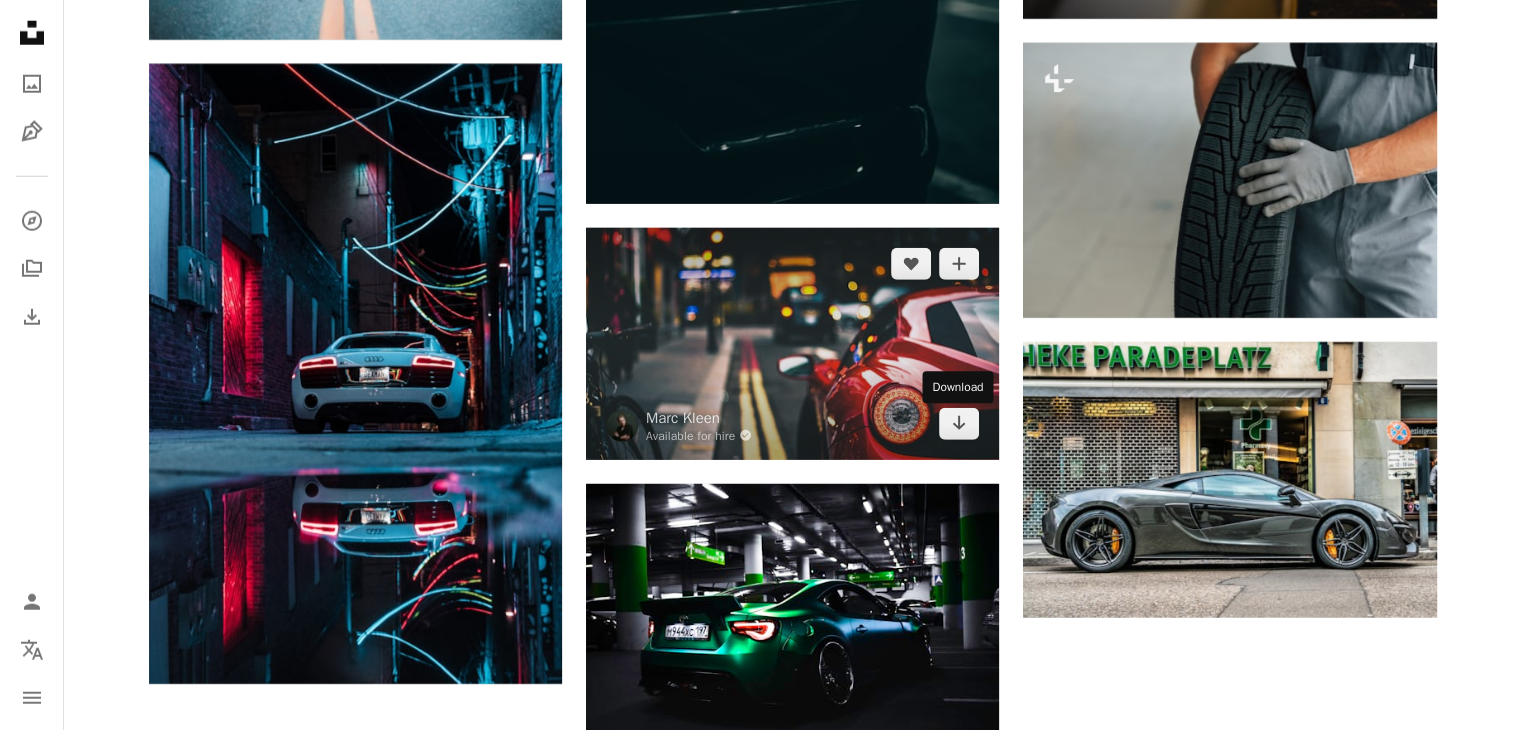 scroll, scrollTop: 20756, scrollLeft: 0, axis: vertical 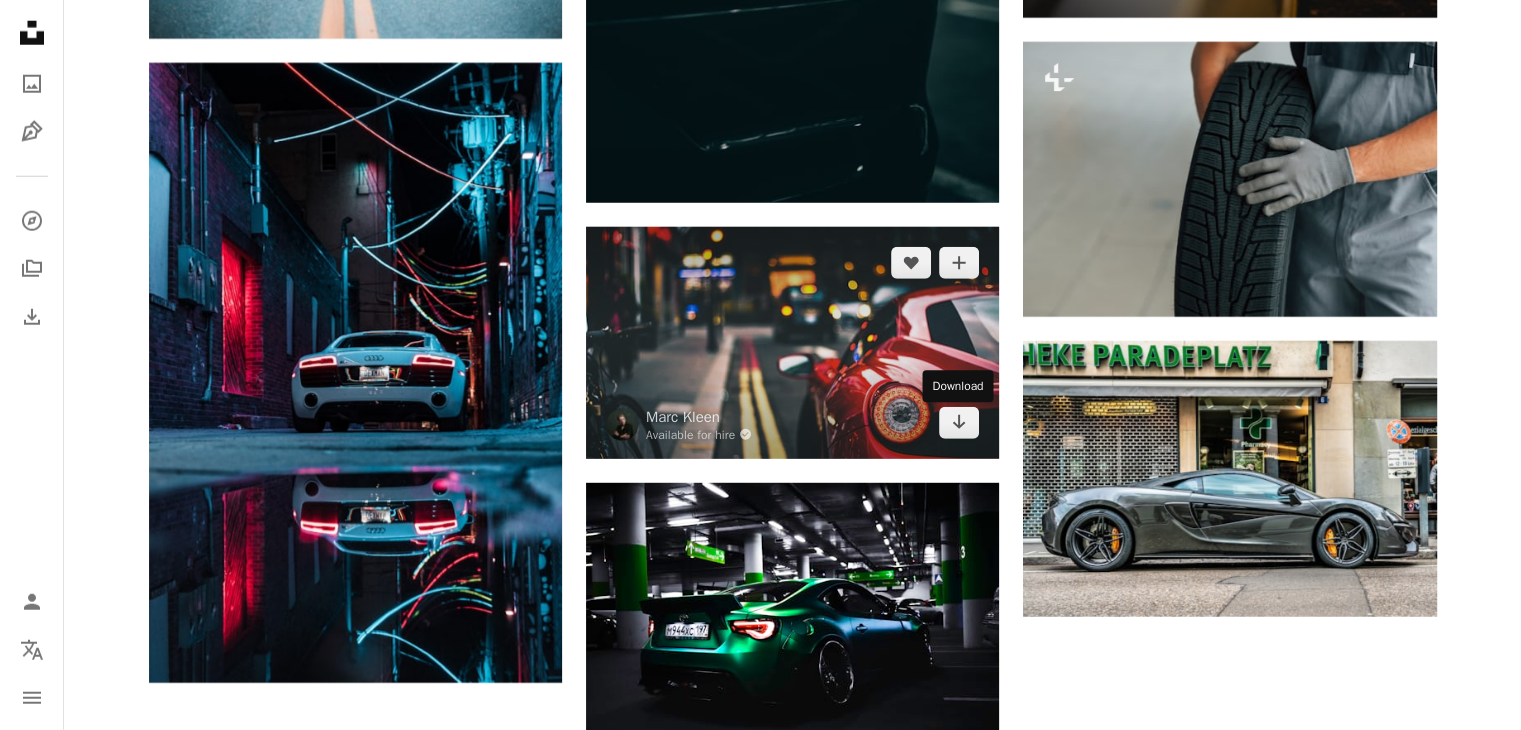 click on "Download" at bounding box center [957, 386] 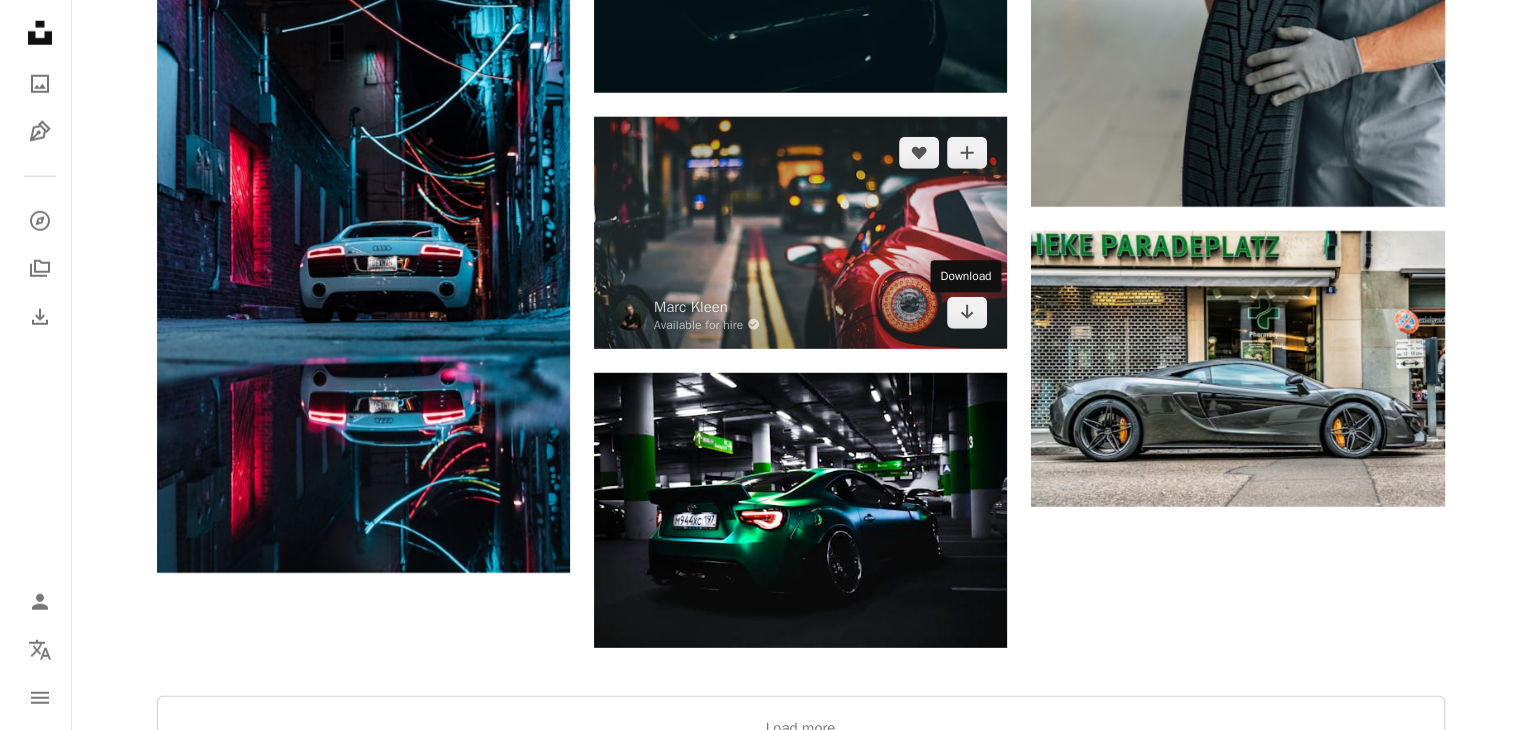 scroll, scrollTop: 20894, scrollLeft: 0, axis: vertical 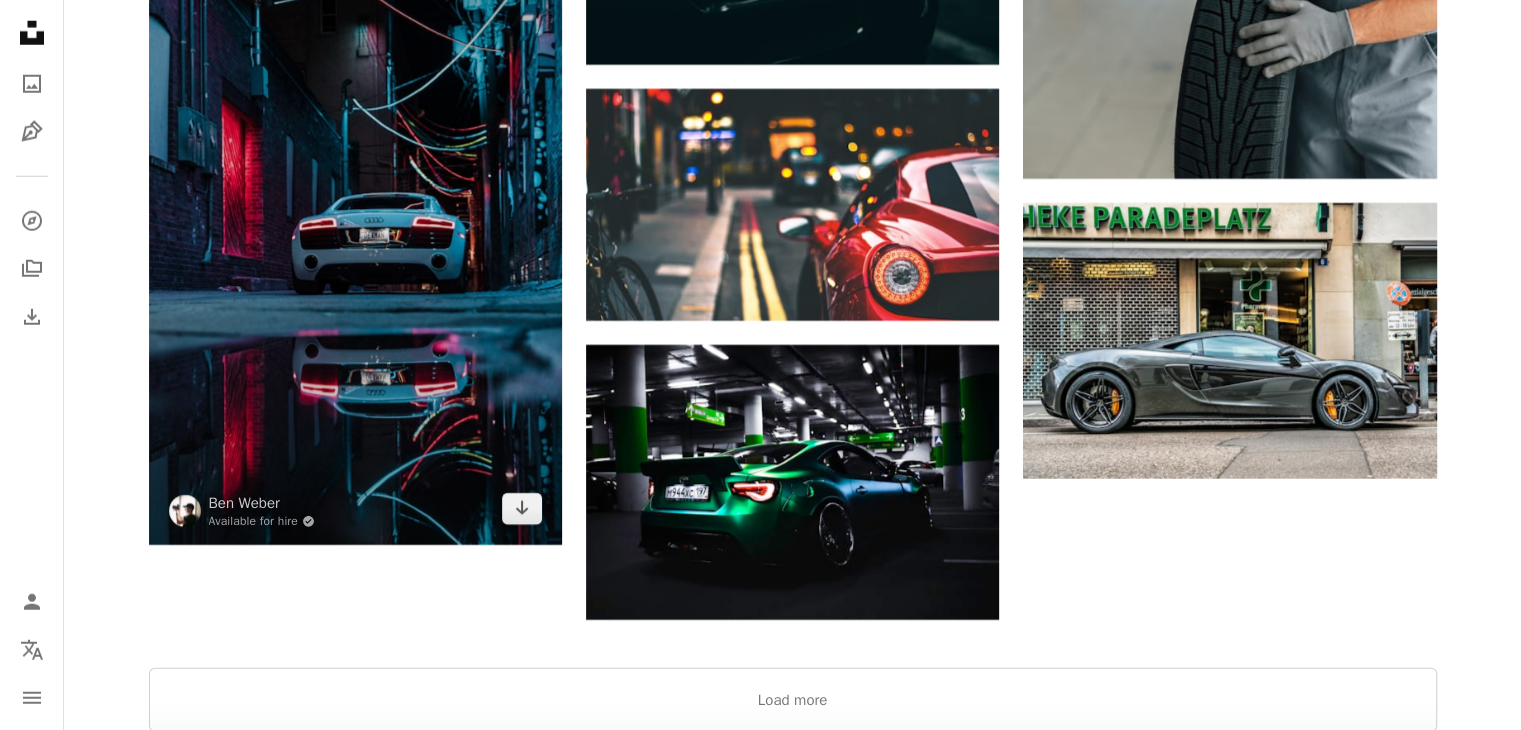 click at bounding box center [355, 235] 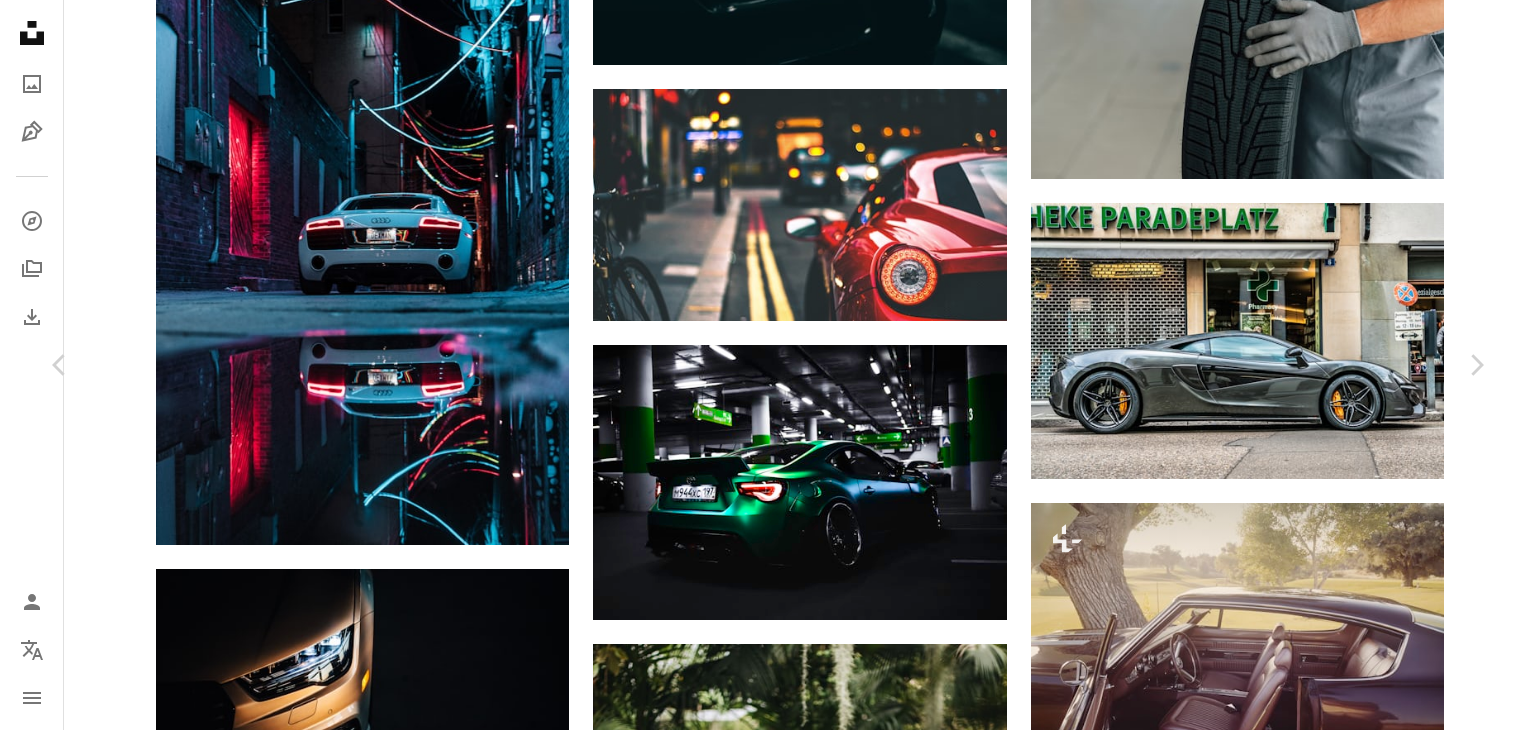 click at bounding box center [760, 4421] 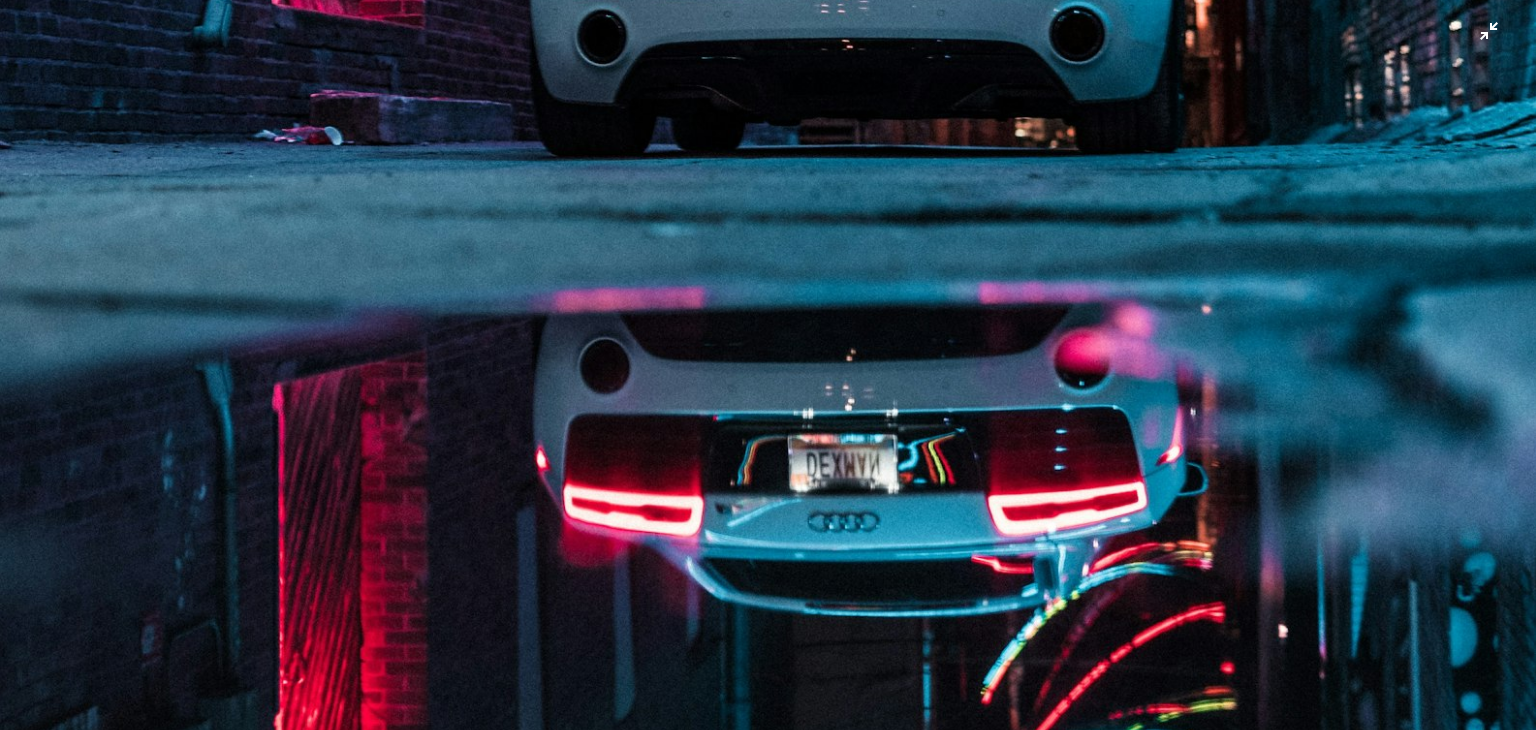 scroll, scrollTop: 1220, scrollLeft: 0, axis: vertical 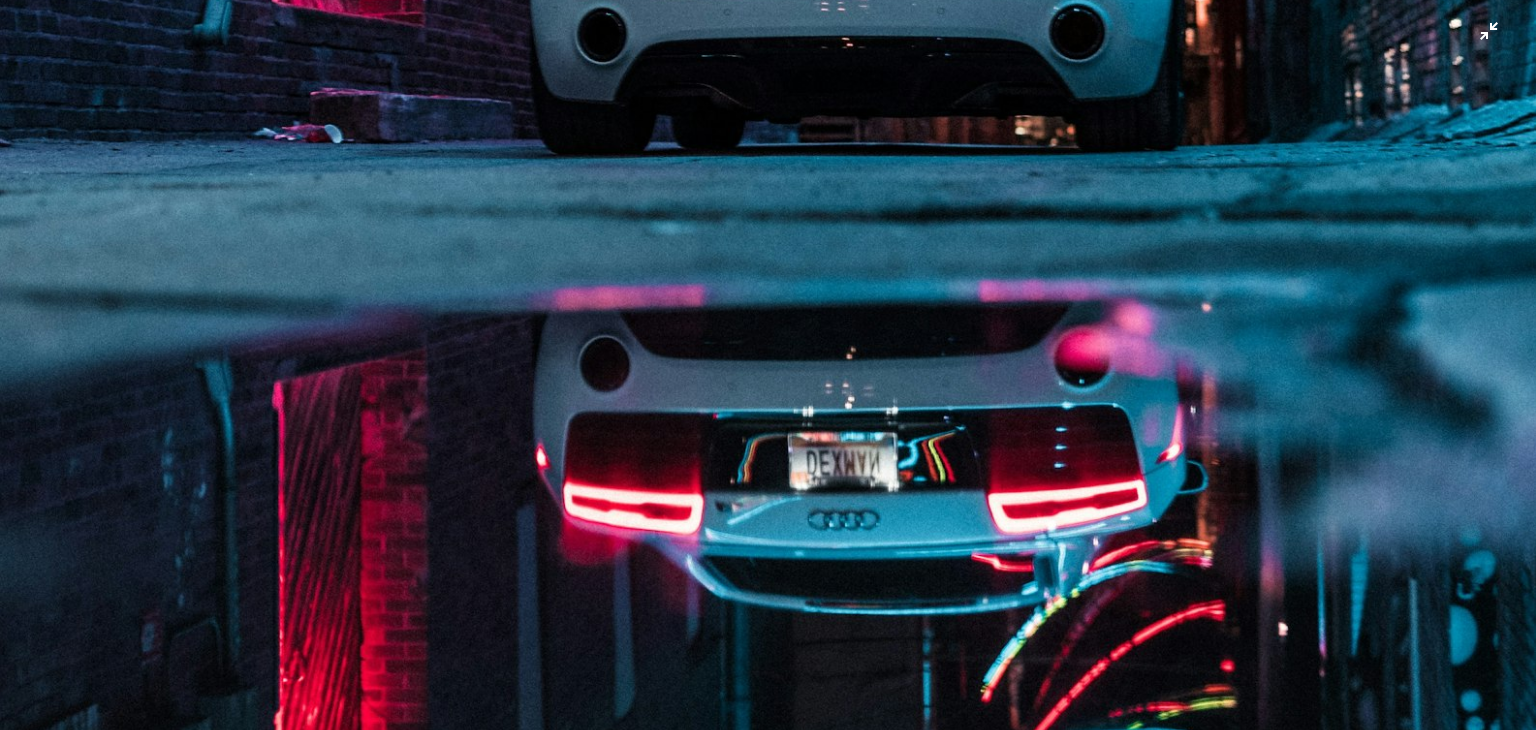 click at bounding box center (768, -68) 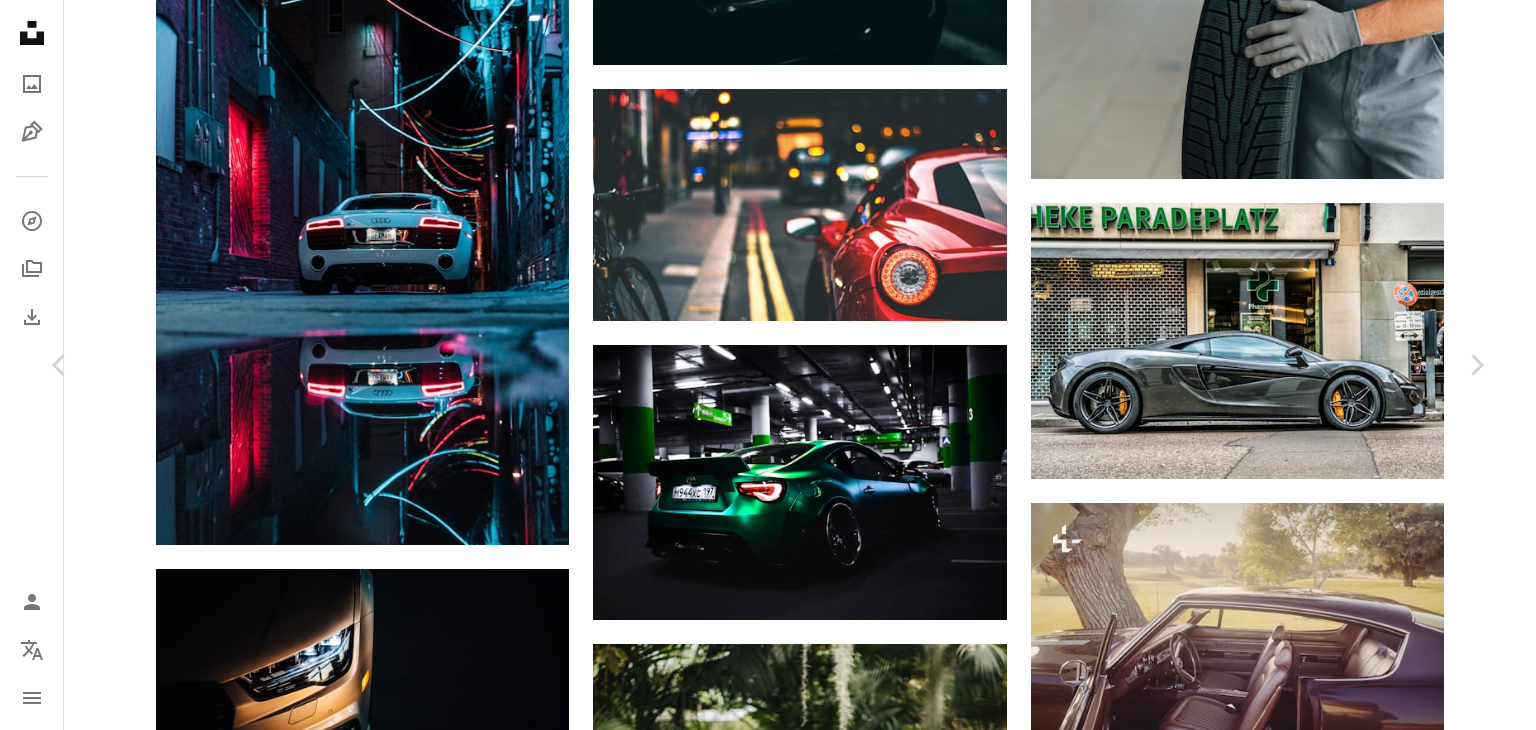 scroll, scrollTop: 434, scrollLeft: 0, axis: vertical 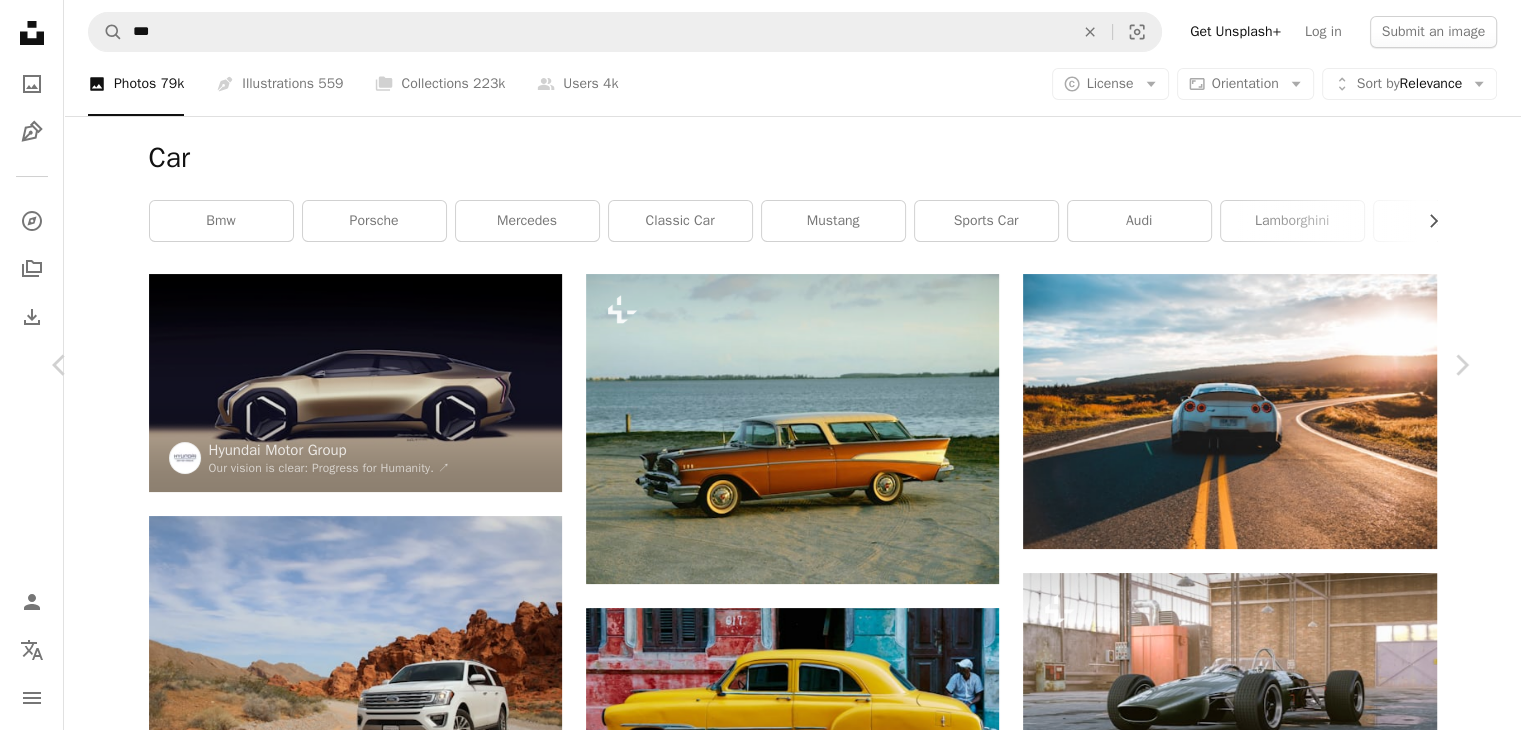 click on "[FIRST] [LAST]" at bounding box center [760, 24959] 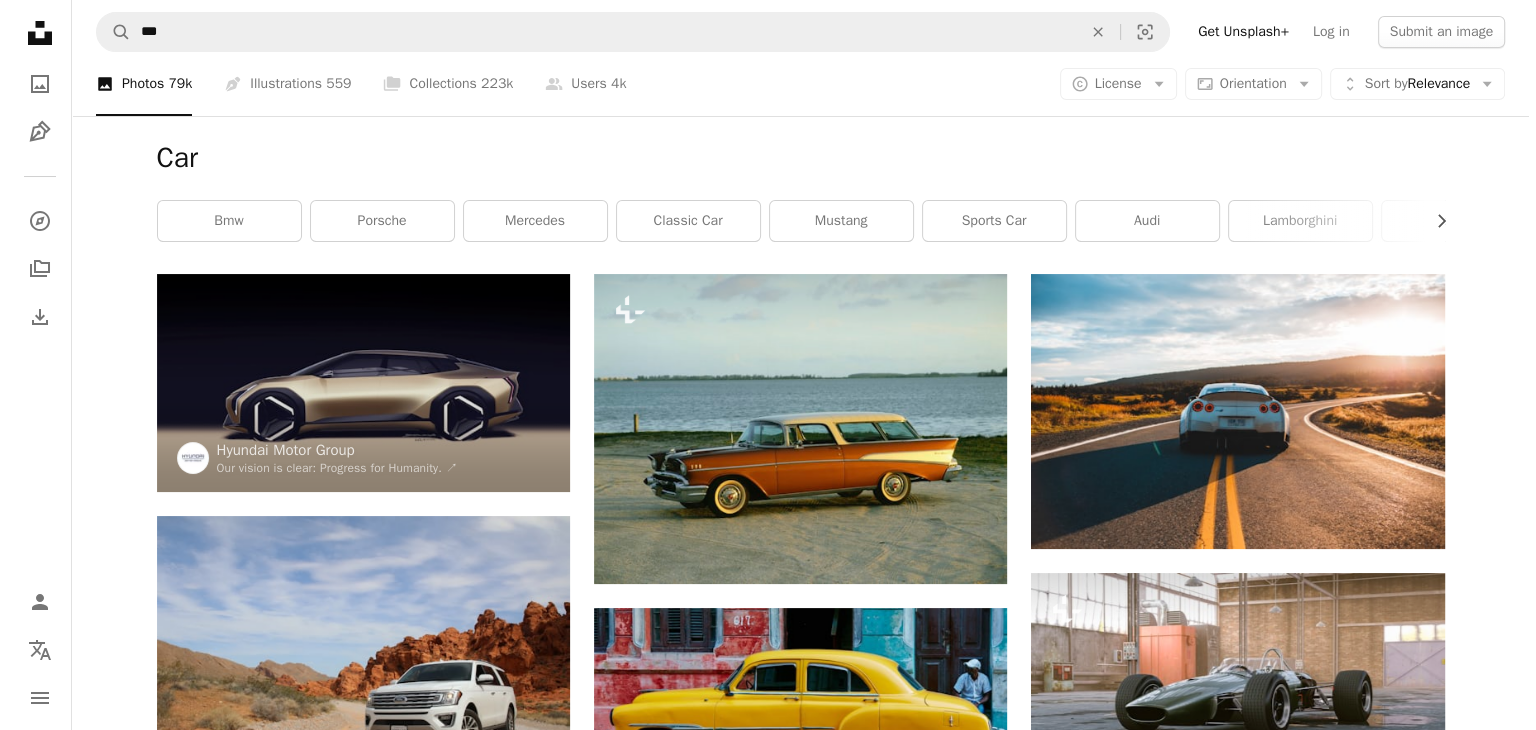 scroll, scrollTop: 20894, scrollLeft: 0, axis: vertical 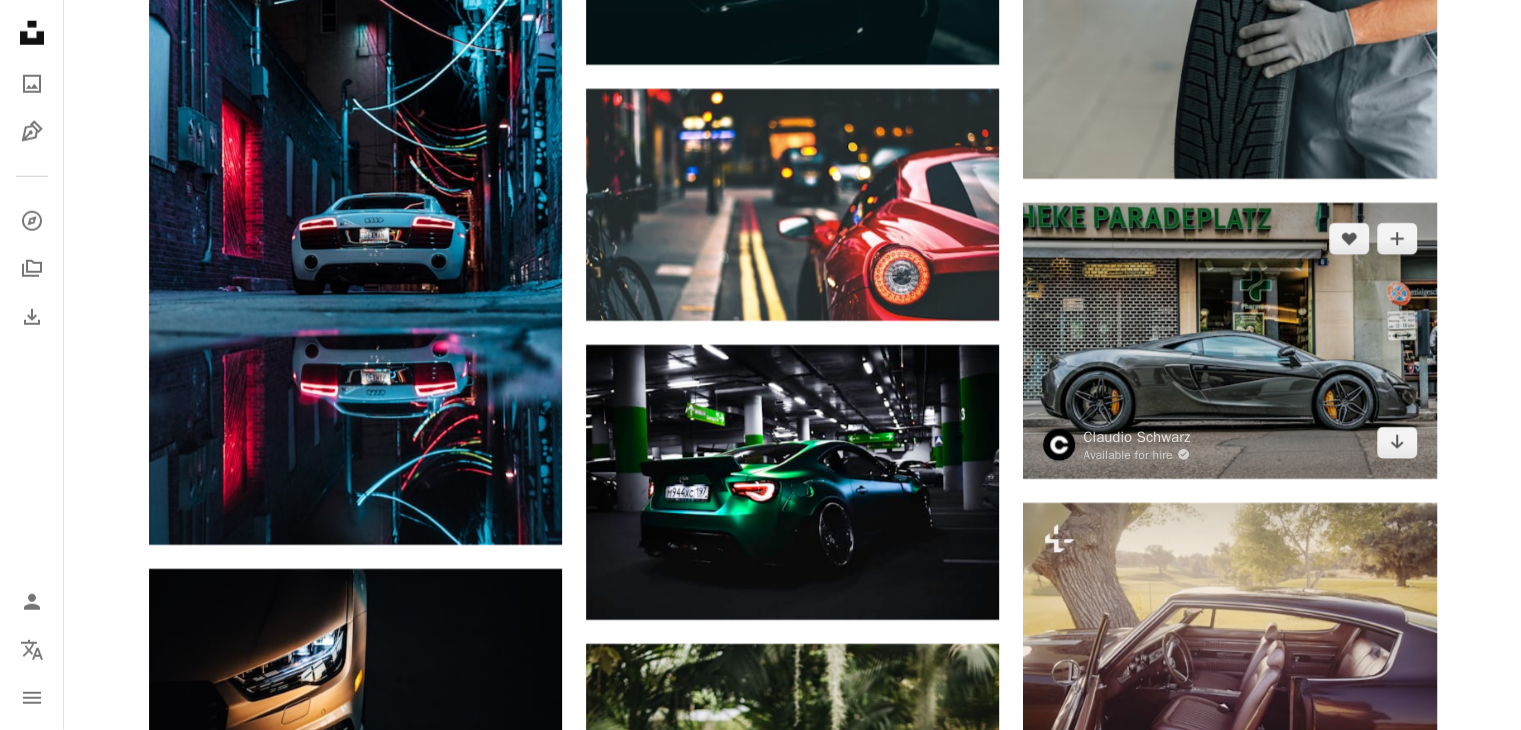 click at bounding box center [1229, 340] 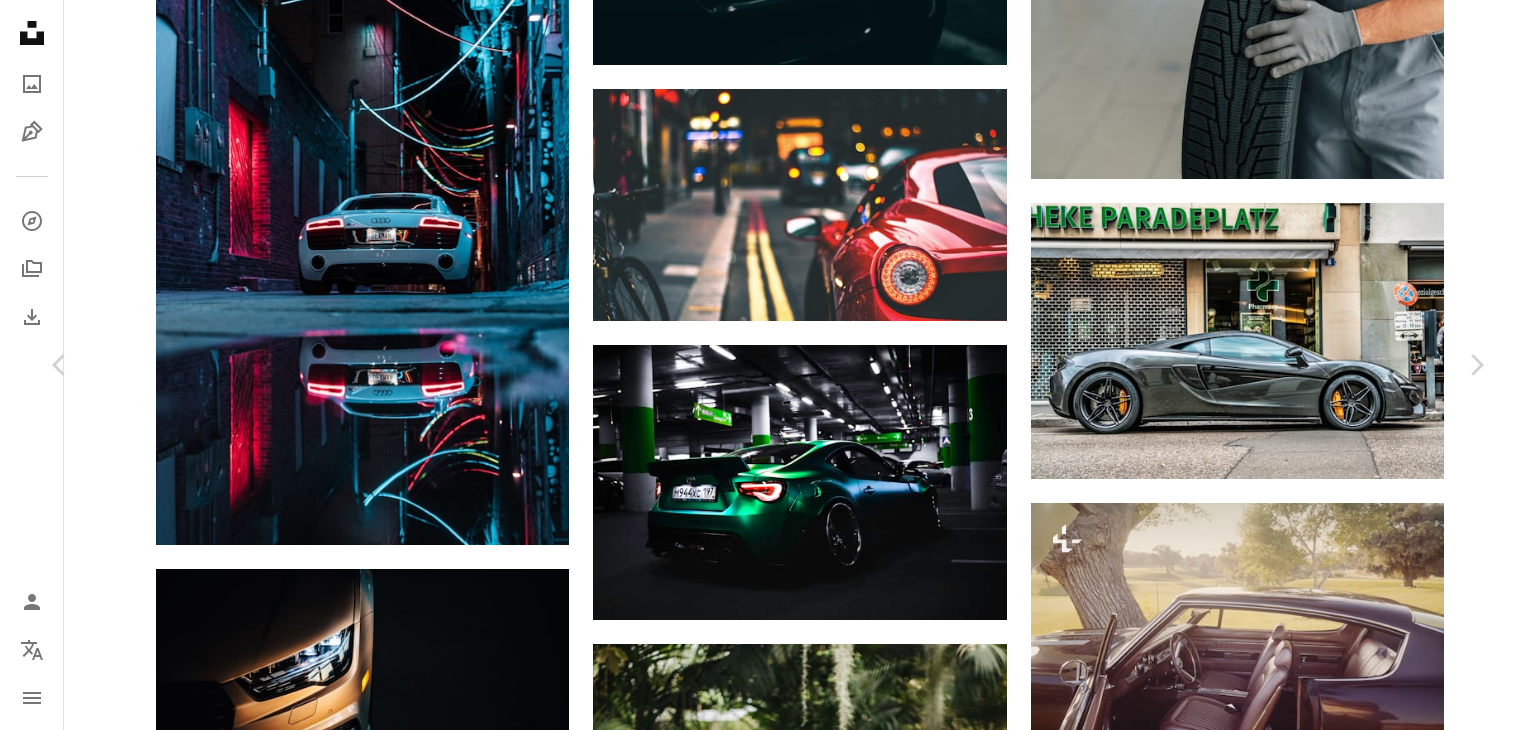 click at bounding box center (761, 4078) 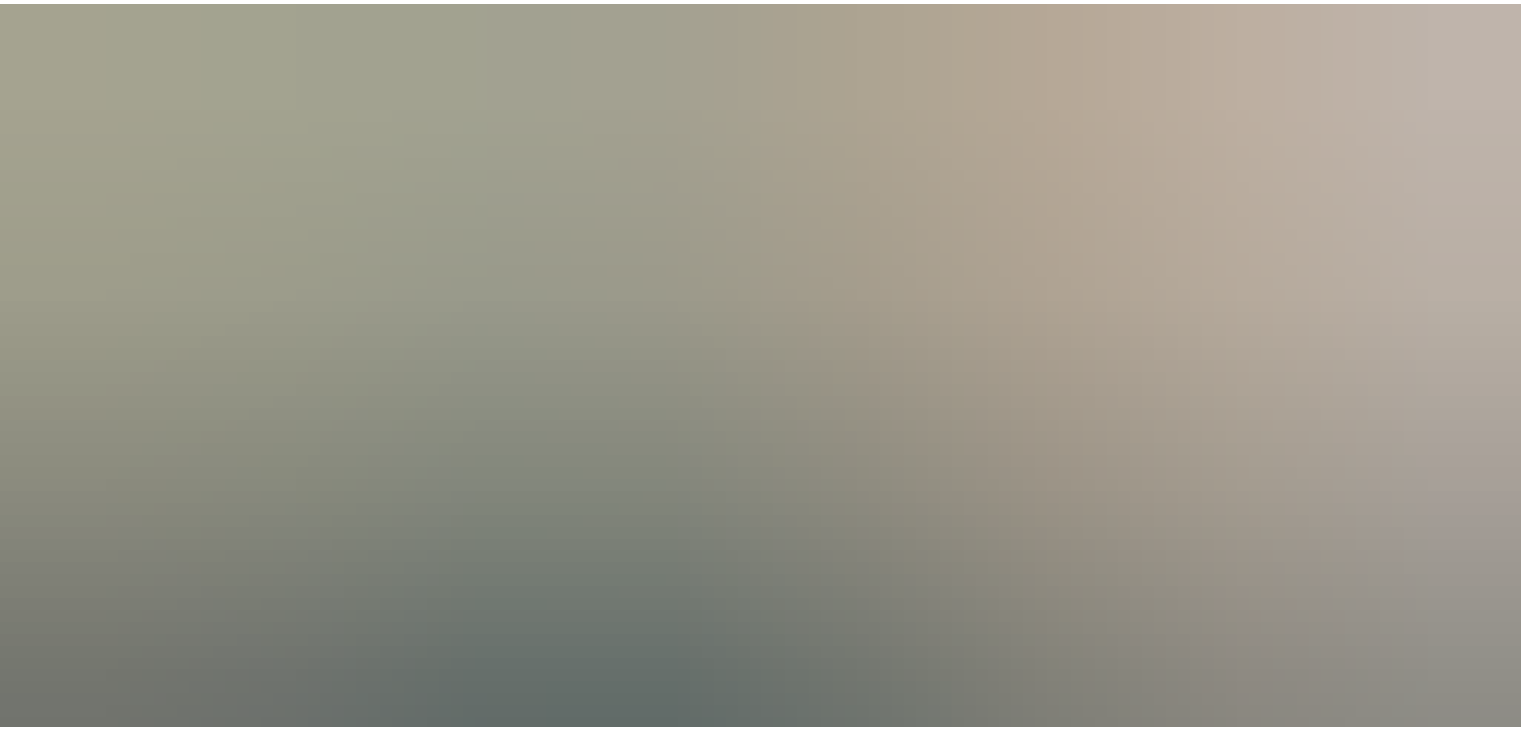 scroll, scrollTop: 137, scrollLeft: 0, axis: vertical 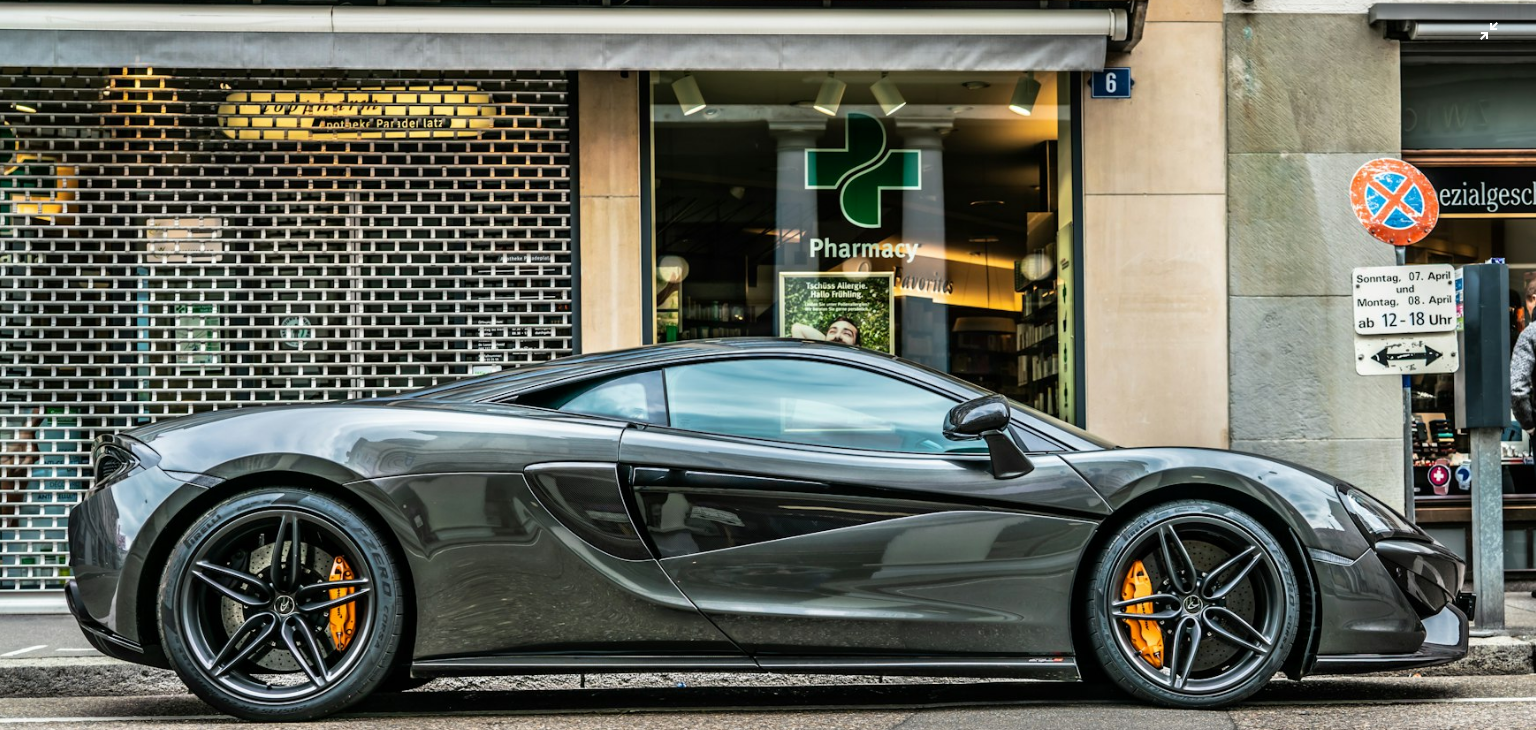 click at bounding box center [768, 375] 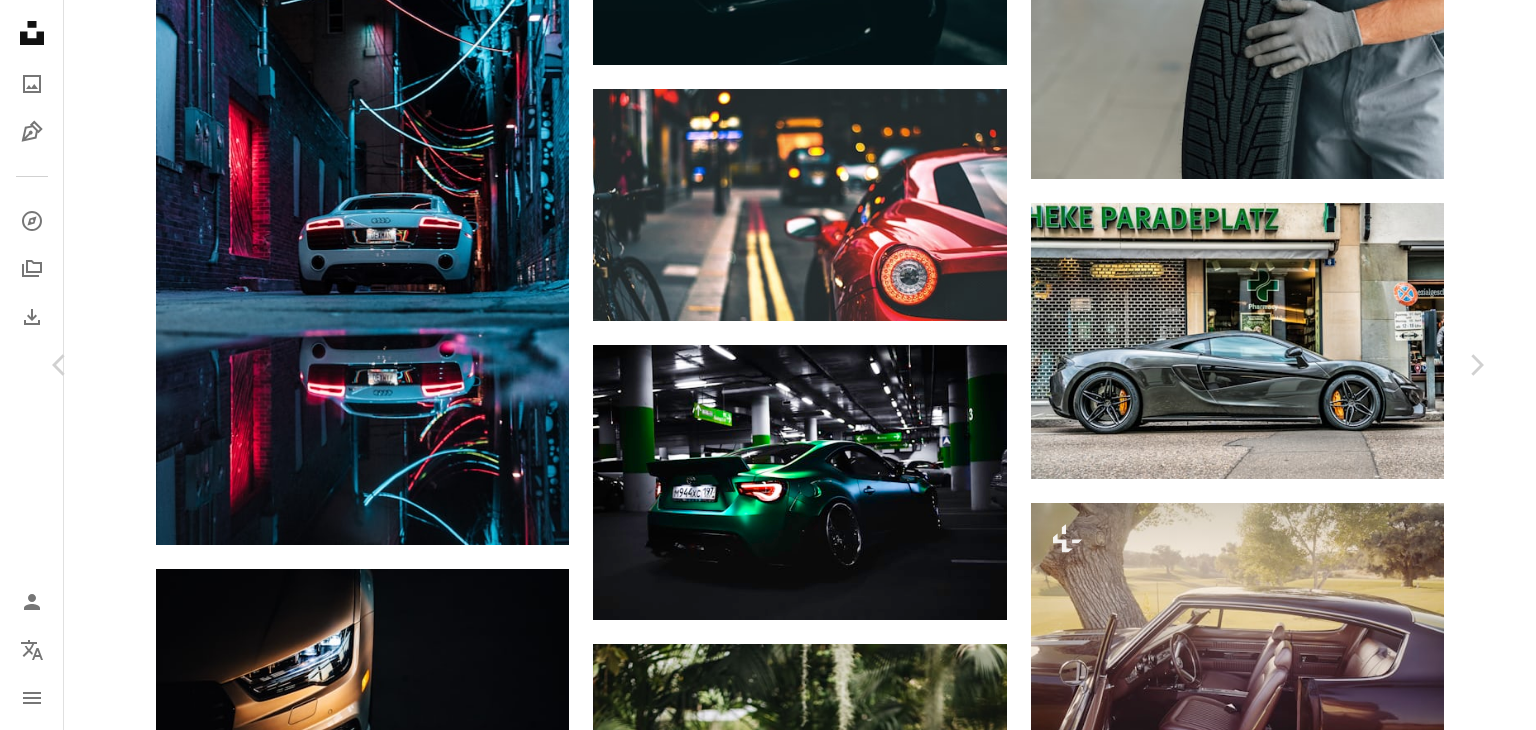 click on "Download free" at bounding box center [1287, 3747] 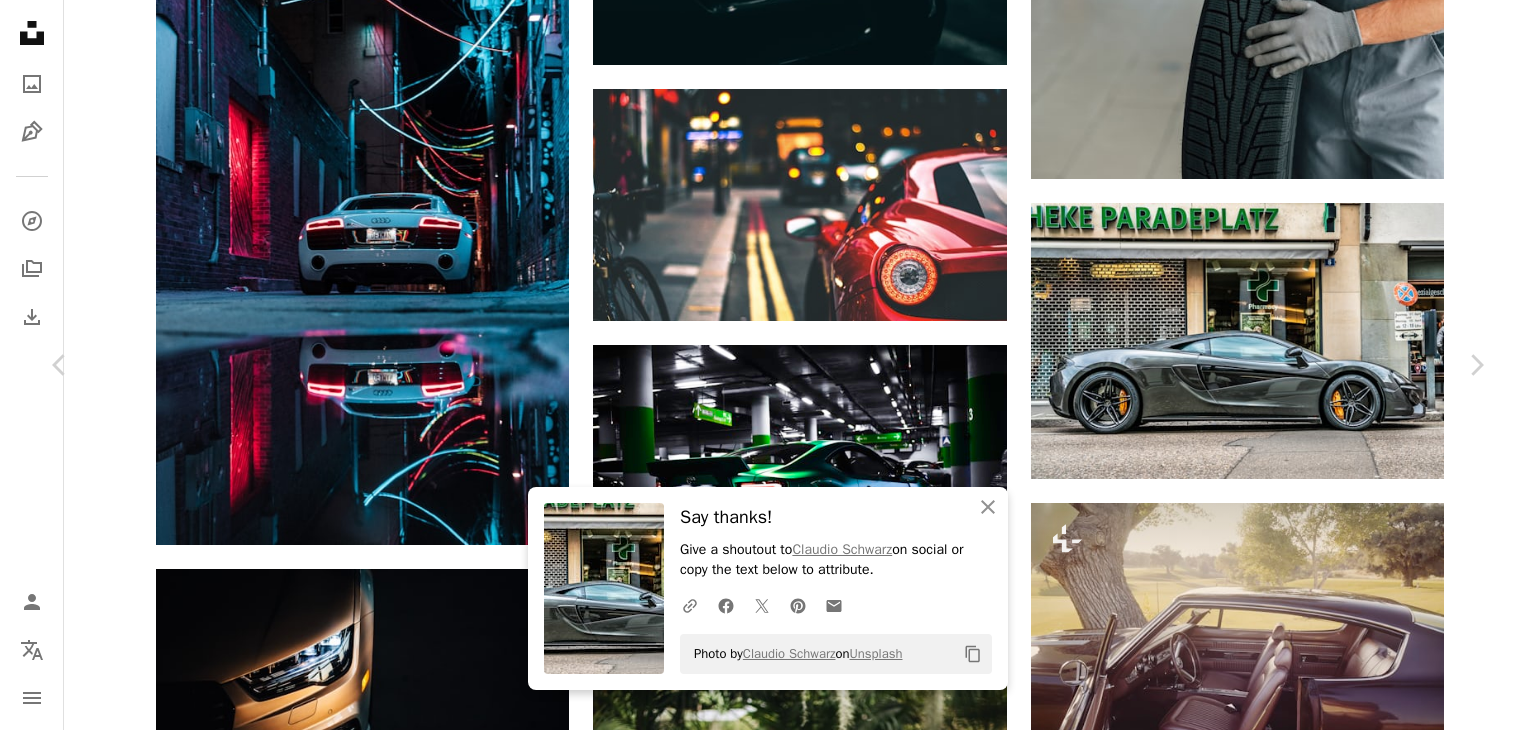 click on "[FIRST] [LAST]" at bounding box center (768, 4065) 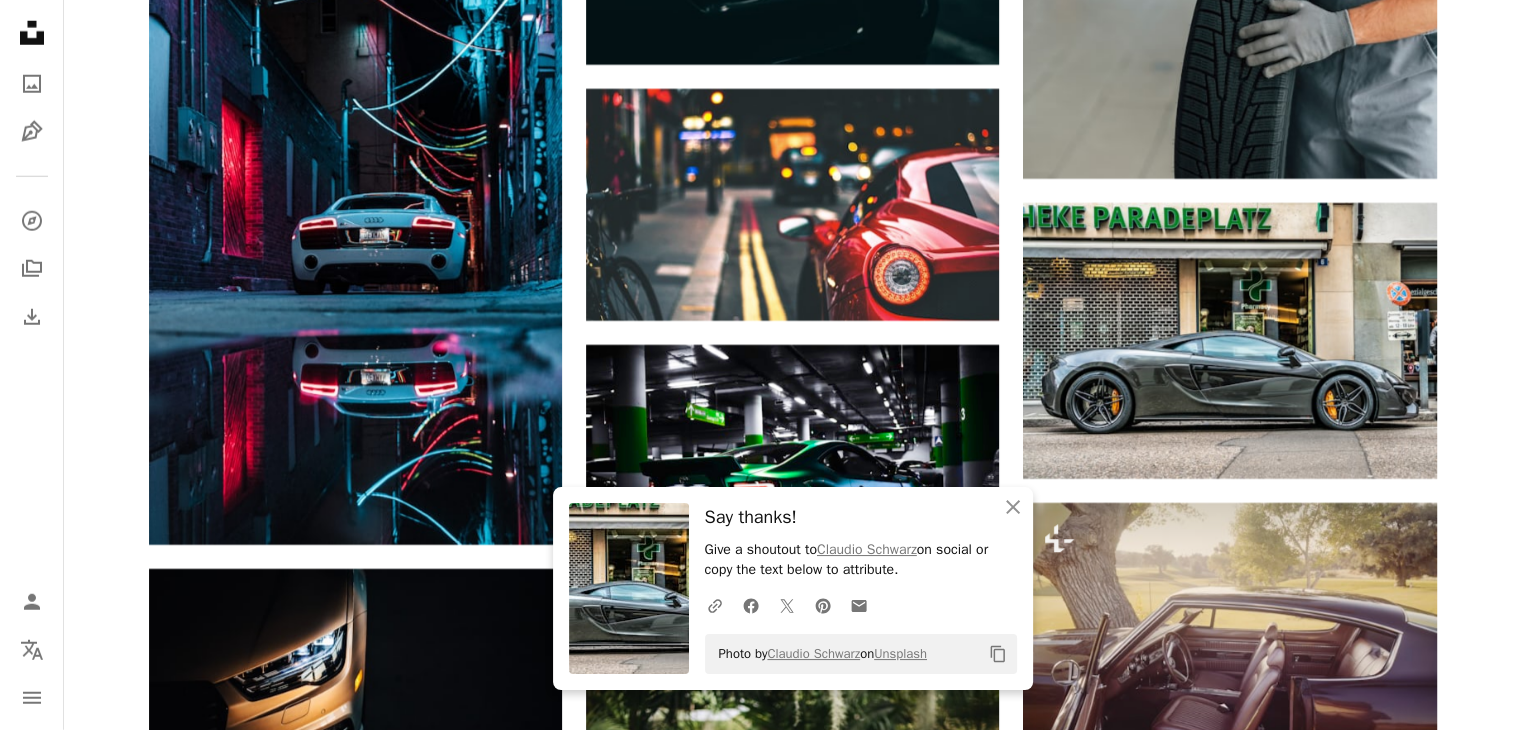 scroll, scrollTop: 20256, scrollLeft: 0, axis: vertical 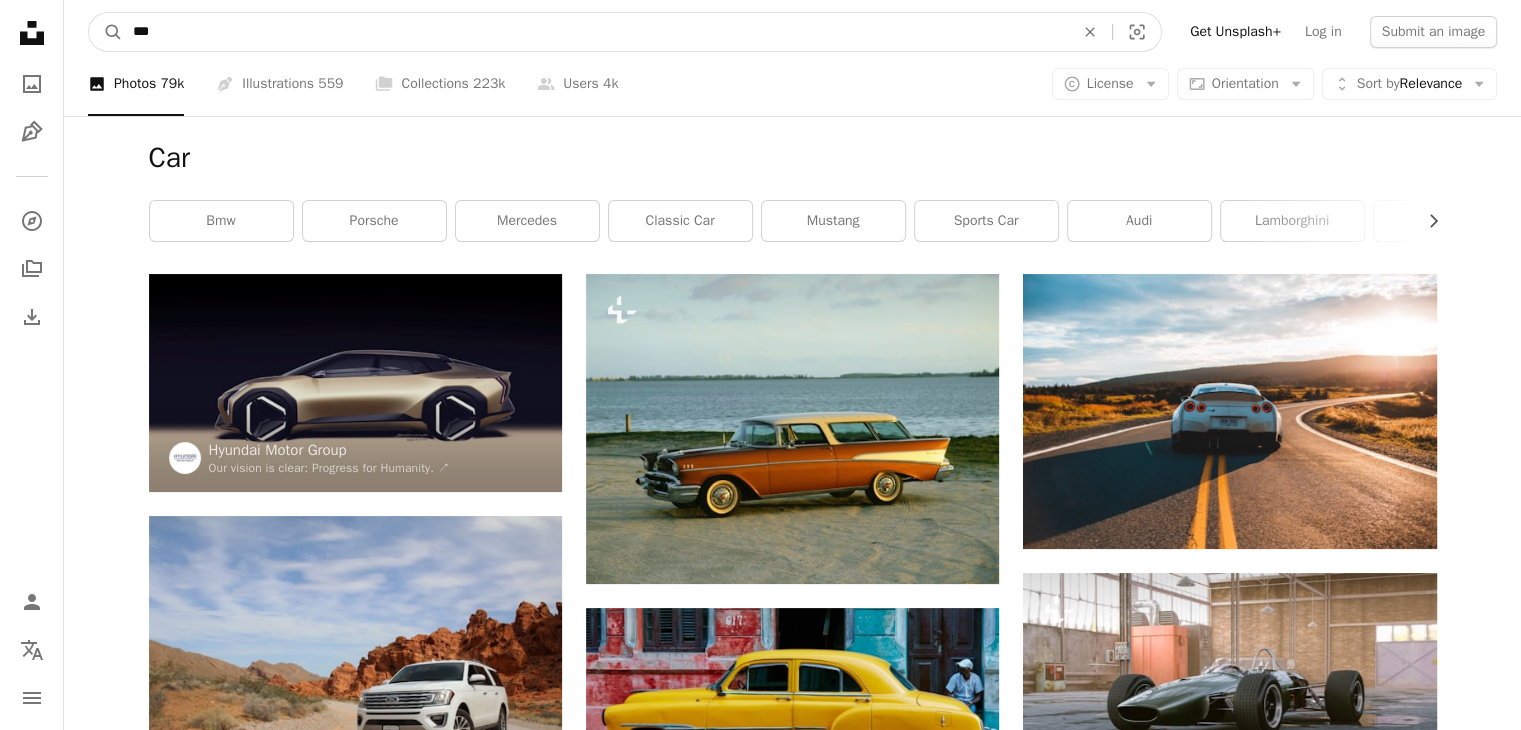click on "***" at bounding box center [595, 32] 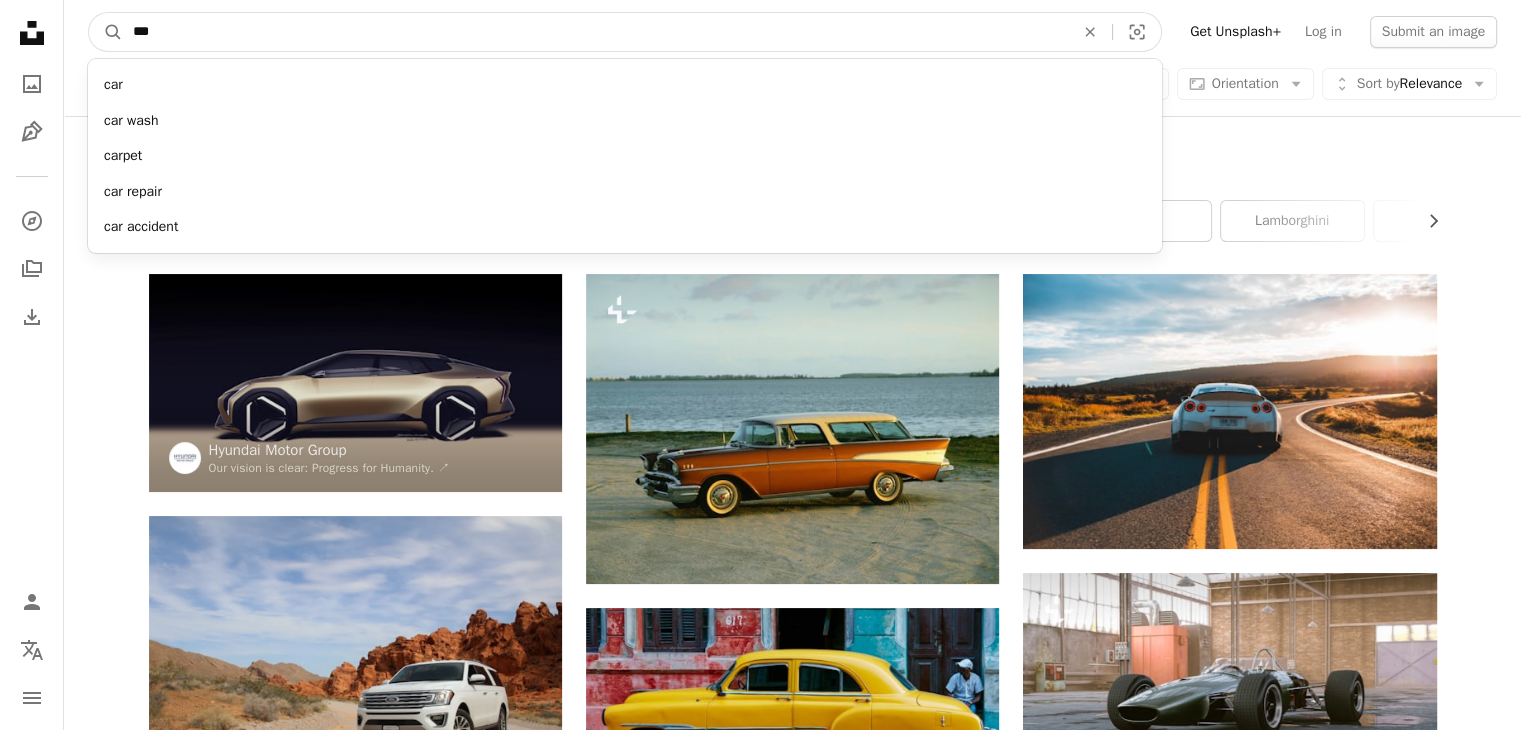 click on "***" at bounding box center (595, 32) 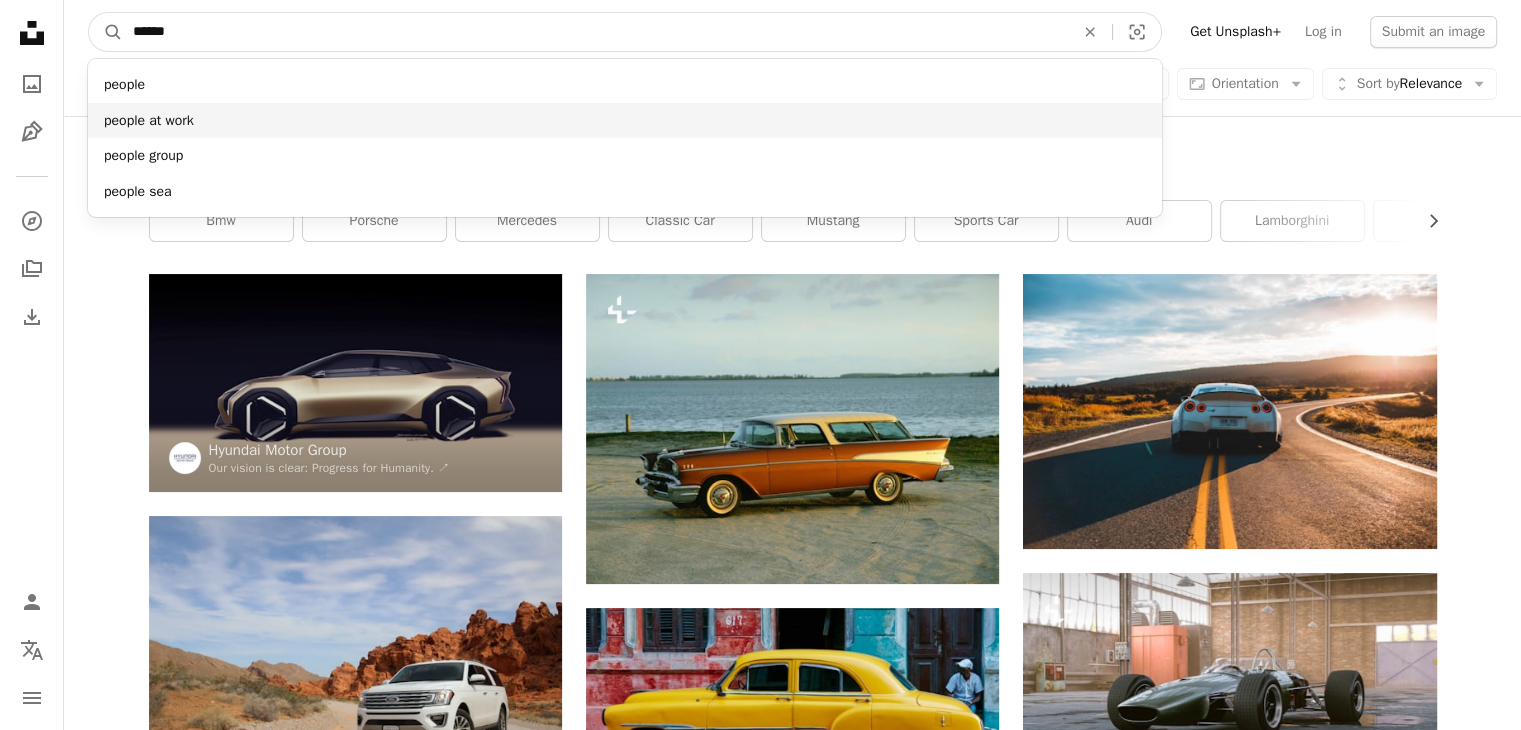 type on "******" 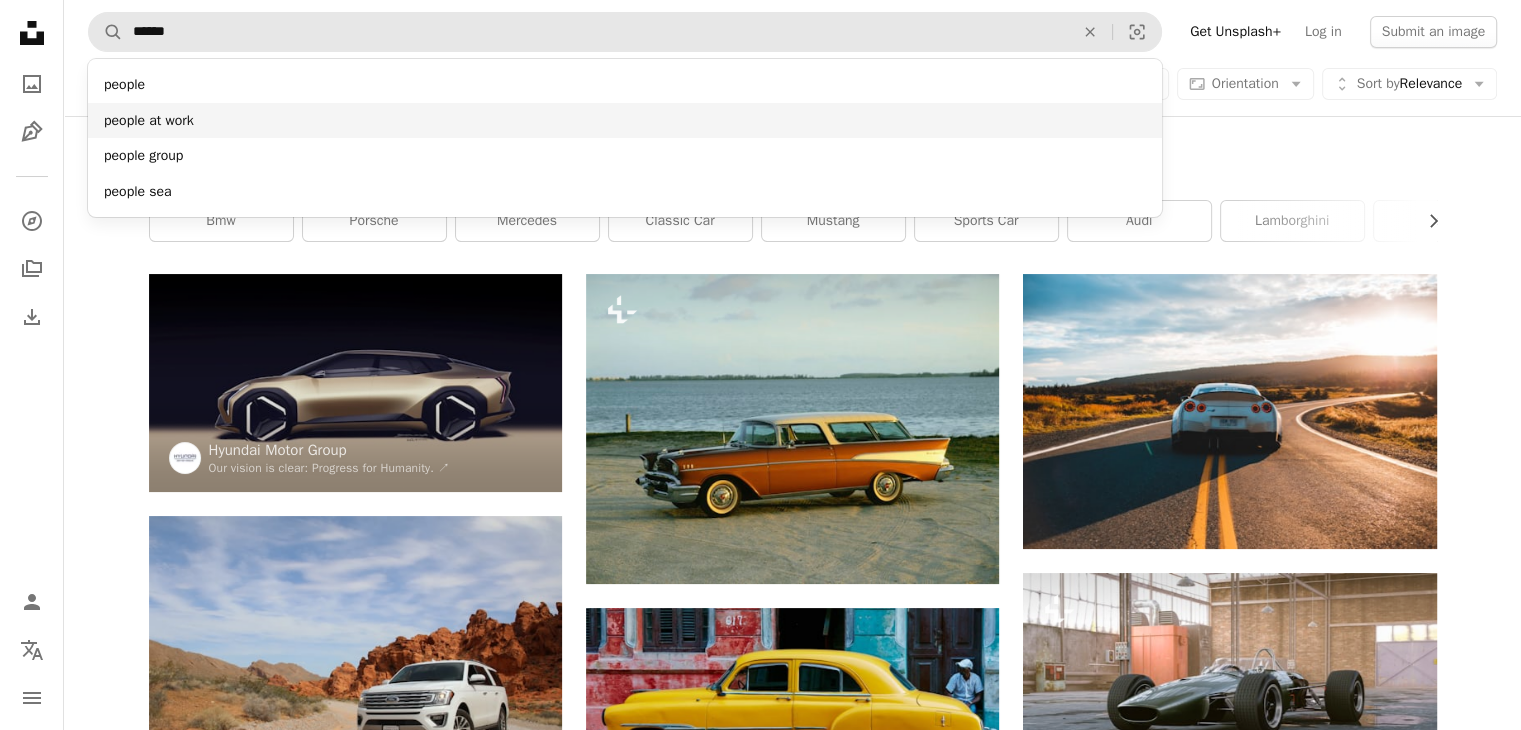 click on "people at work" at bounding box center [625, 121] 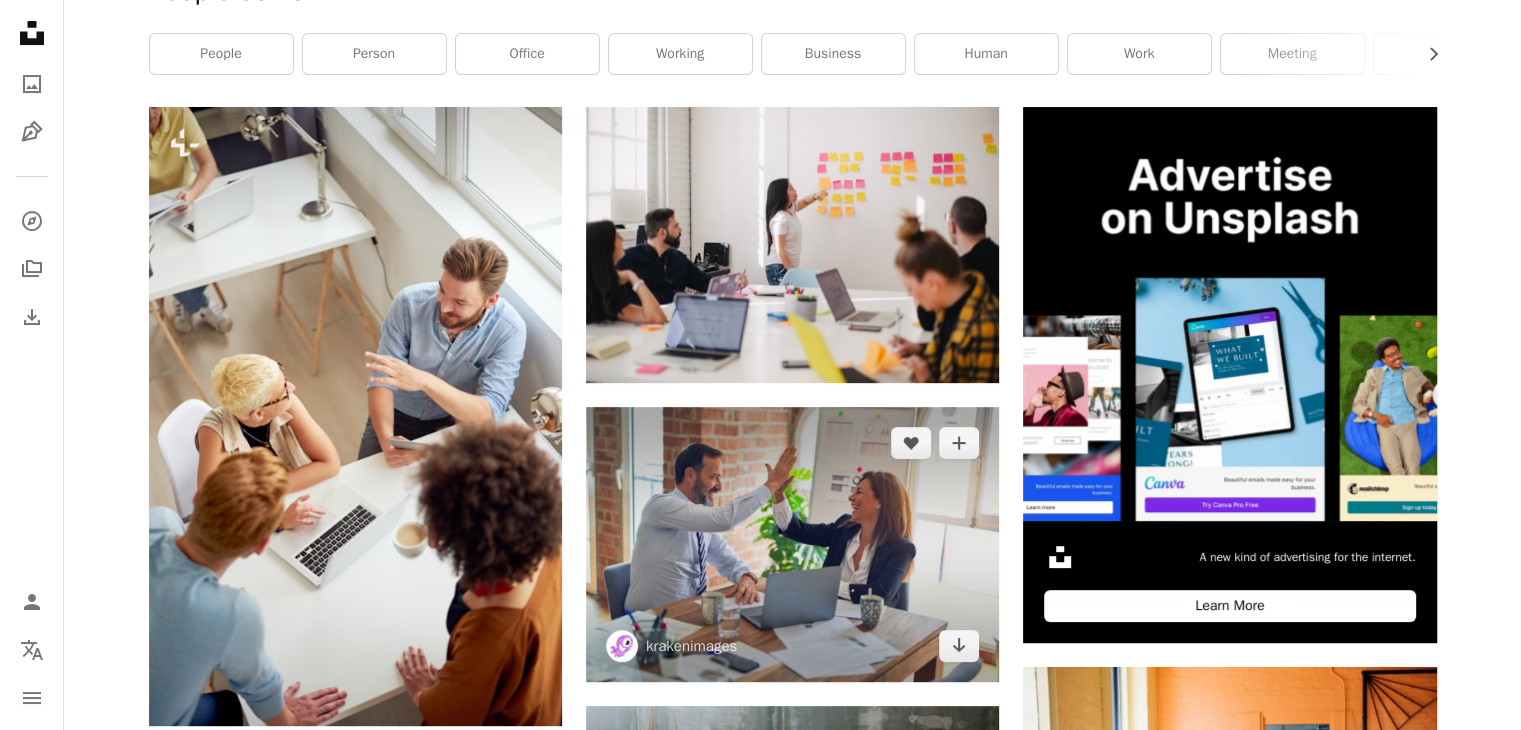 scroll, scrollTop: 0, scrollLeft: 0, axis: both 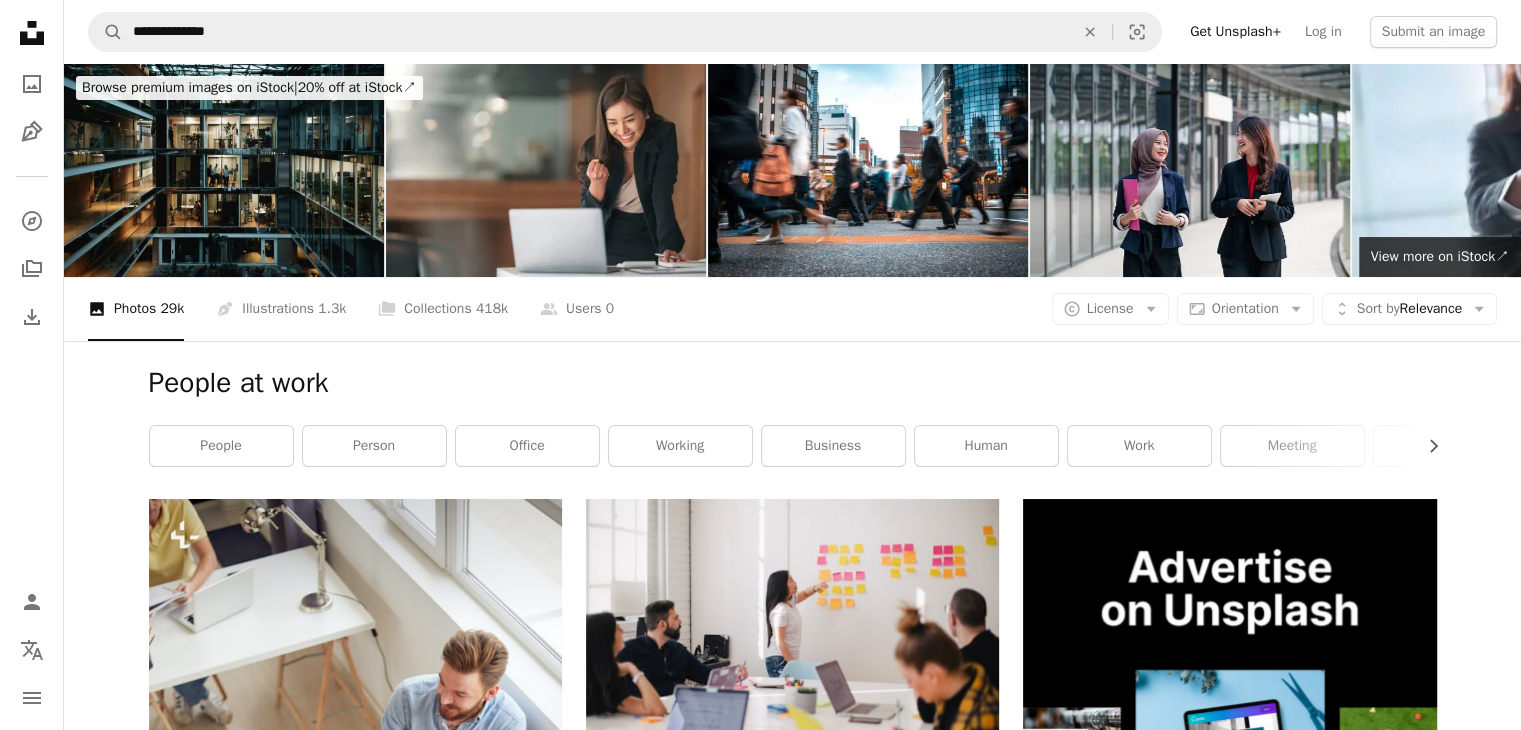 click on "People at work Chevron right people person office working business human work meeting team website teamwork site" at bounding box center [793, 420] 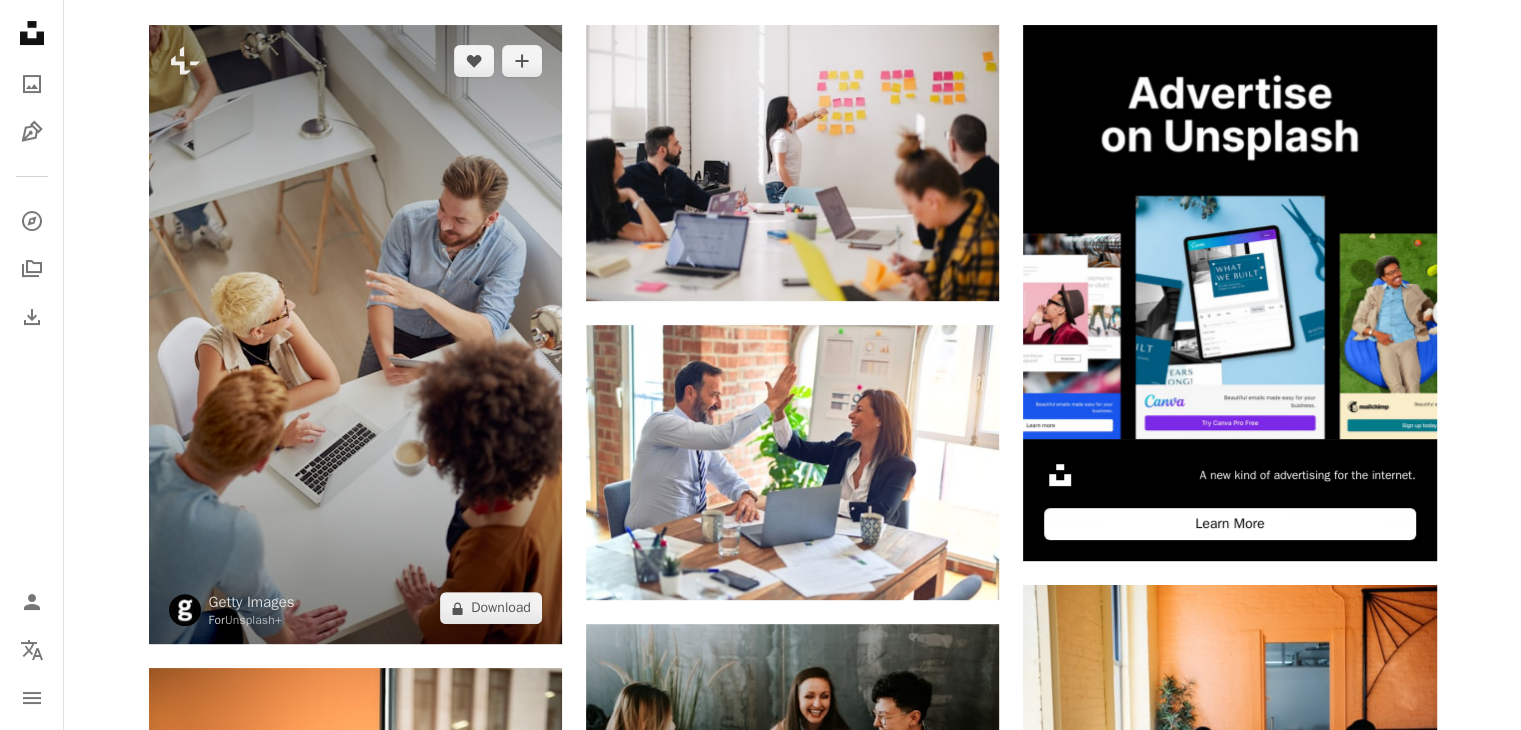 scroll, scrollTop: 472, scrollLeft: 0, axis: vertical 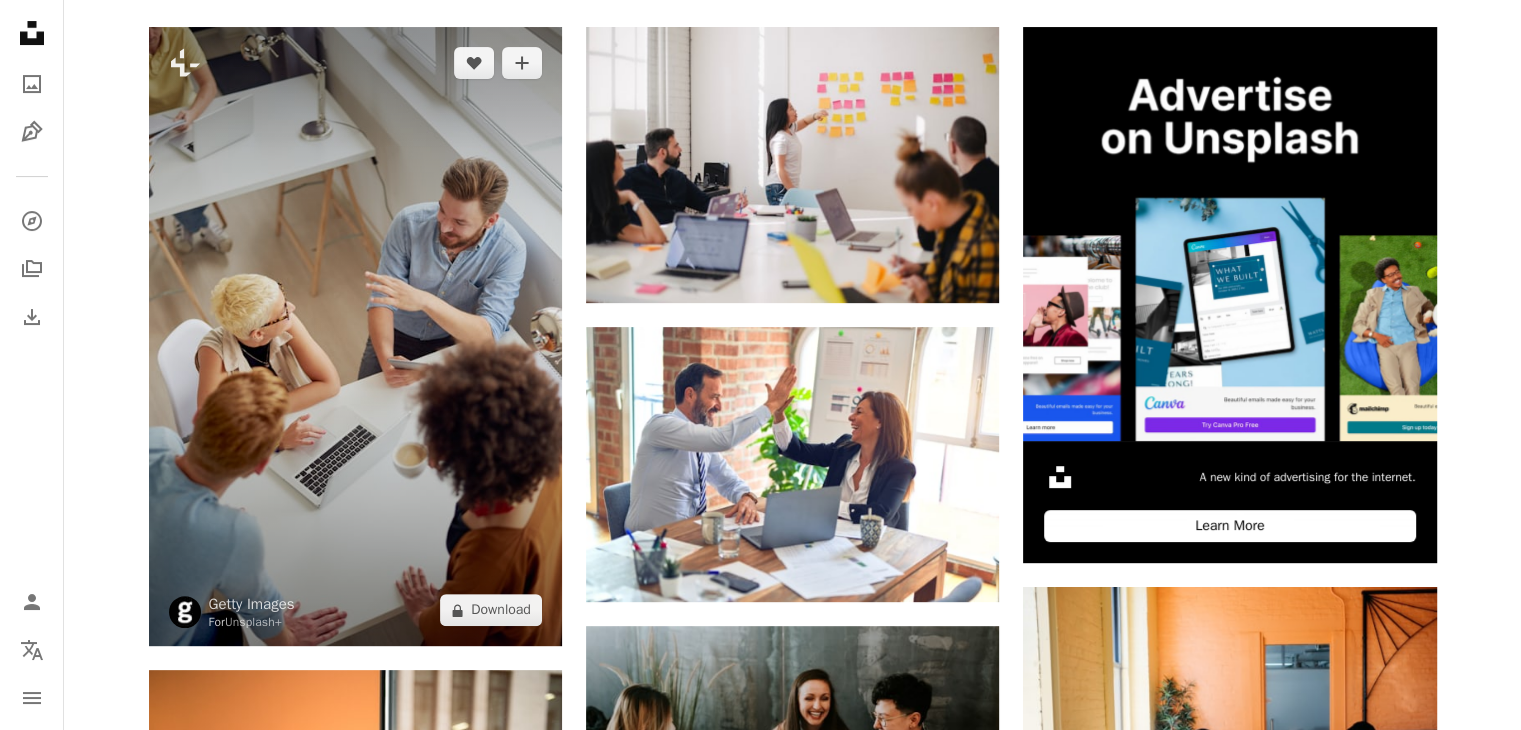 click at bounding box center [355, 336] 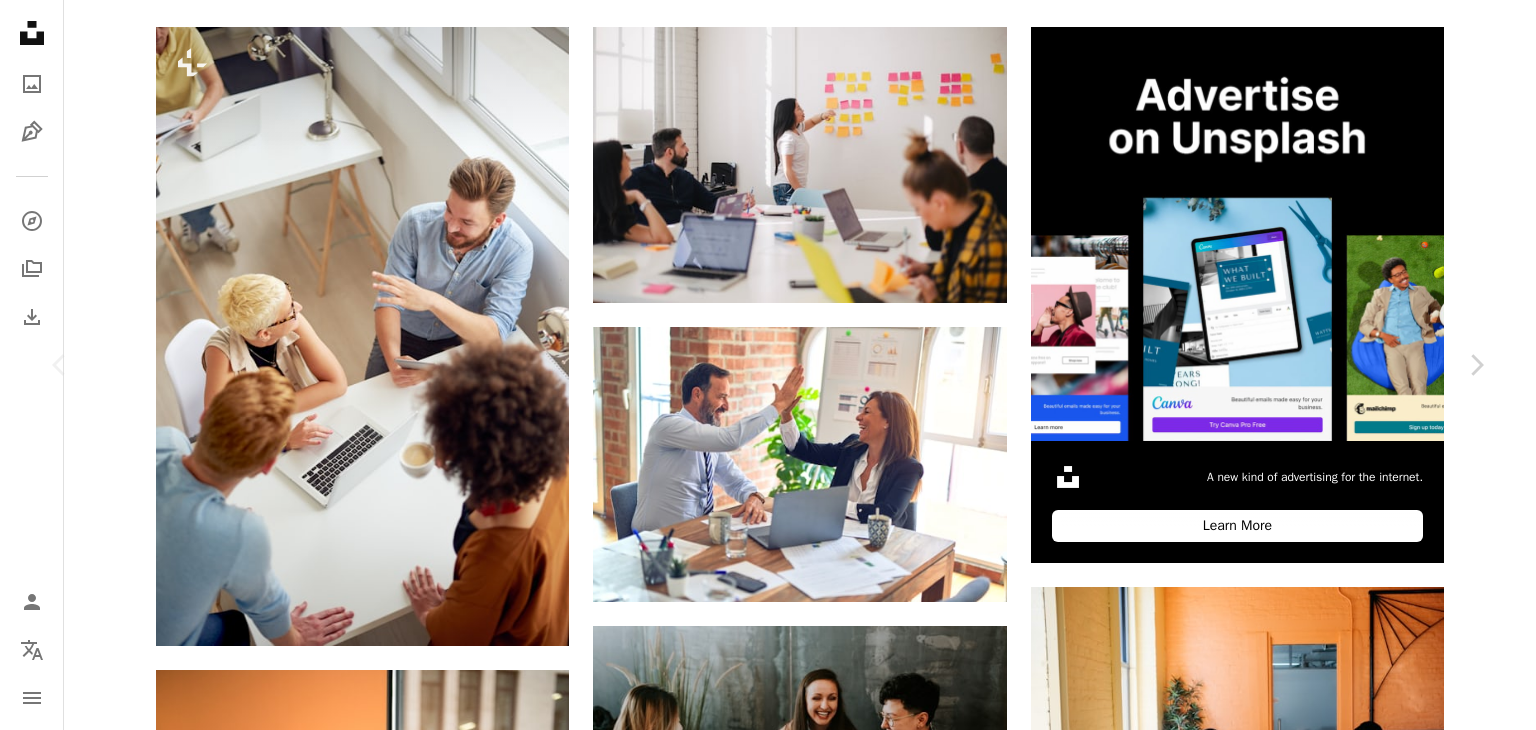 click on "An X shape Chevron left Chevron right Getty Images For Unsplash+ A heart A plus sign A lock Download Zoom in A forward-right arrow Share More Actions Calendar outlined Published on August 24, 2022 Safety Licensed under the Unsplash+ License office people women teamwork desk working business meeting group of people young adult looking white people employee engagement serious males mature adult african ethnicity small group of people mature men toothy smile brown Creative Commons images From this series Plus sign for Unsplash+ Plus sign for Unsplash+ Related images Plus sign for Unsplash+ A heart A plus sign Getty Images For Unsplash+ A lock Download Plus sign for Unsplash+ A heart A plus sign Getty Images For Unsplash+ A lock Download Plus sign for Unsplash+ A heart A plus sign Getty Images For Unsplash+ A lock Download Plus sign for Unsplash+ A heart A plus sign Getty Images For Unsplash+ A lock Download Plus sign for Unsplash+ A heart A plus sign Getty Images For Unsplash+ A lock Download A heart" at bounding box center [768, 4563] 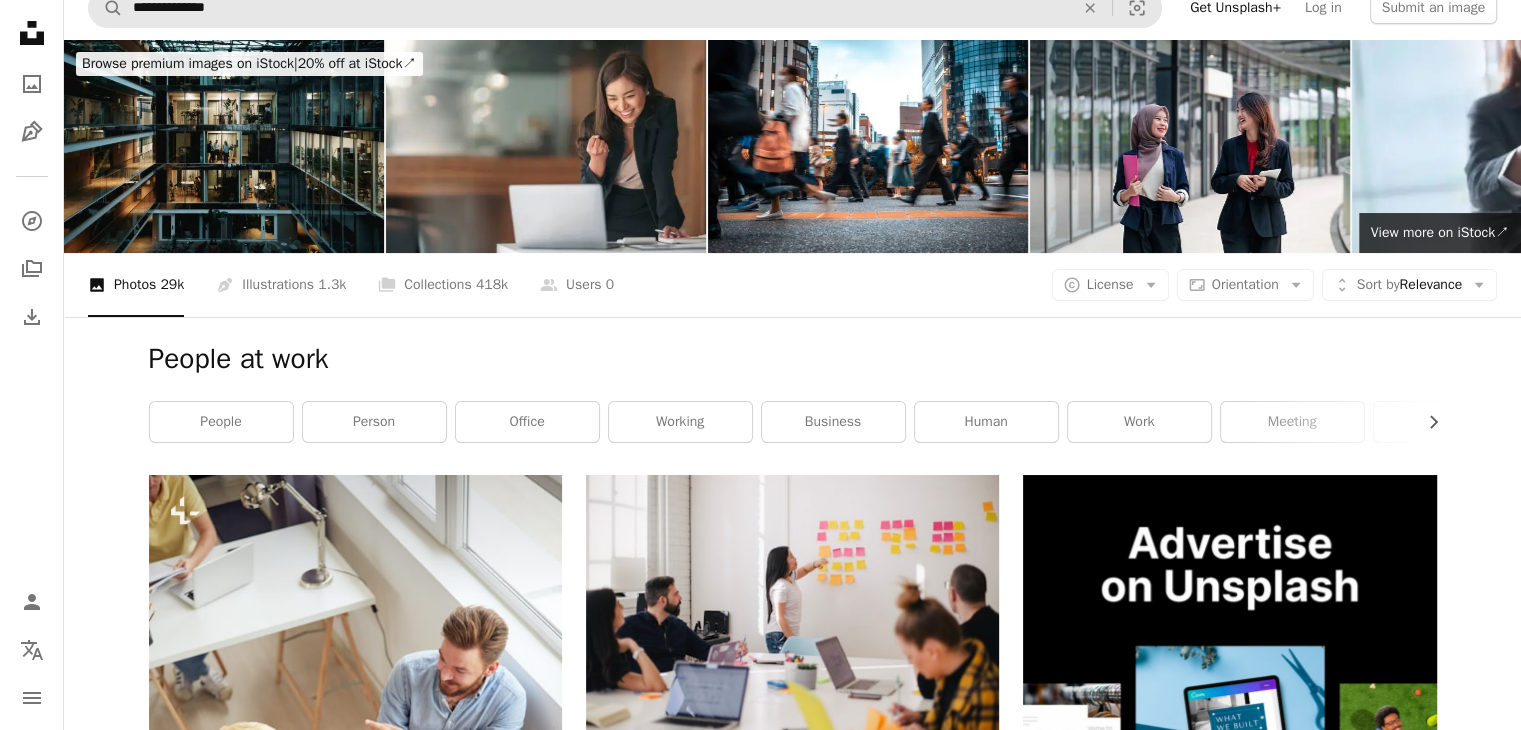 scroll, scrollTop: 0, scrollLeft: 0, axis: both 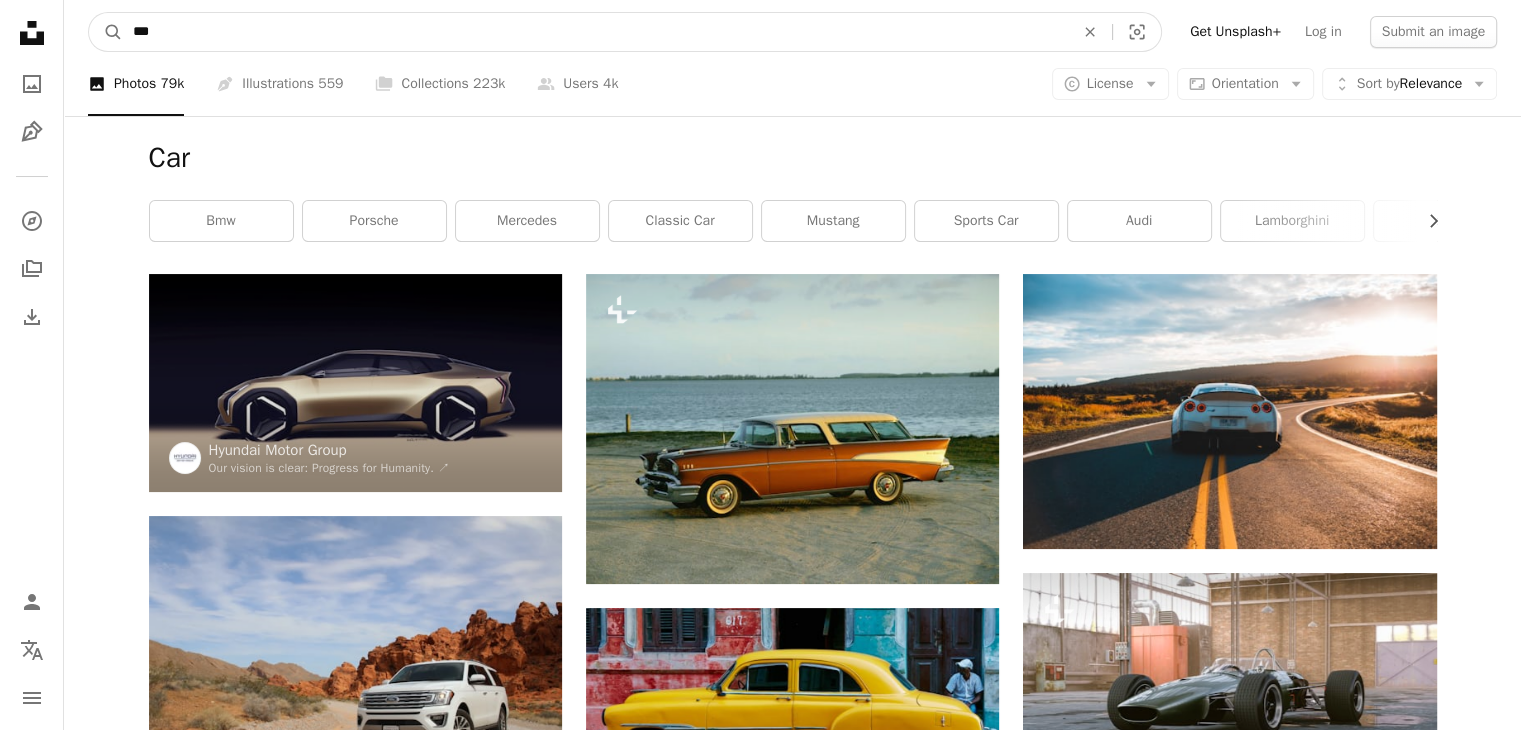 click on "***" at bounding box center [595, 32] 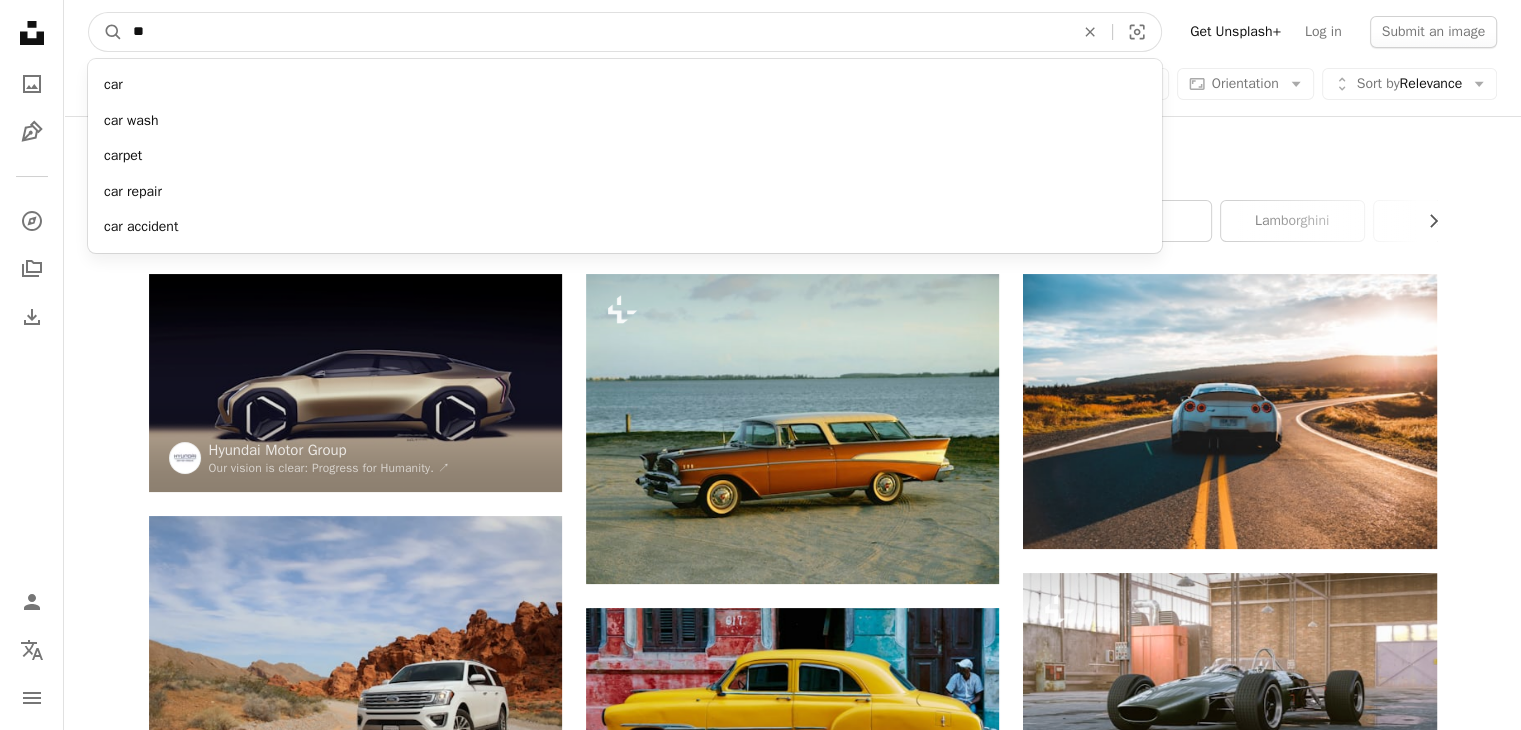 type on "*" 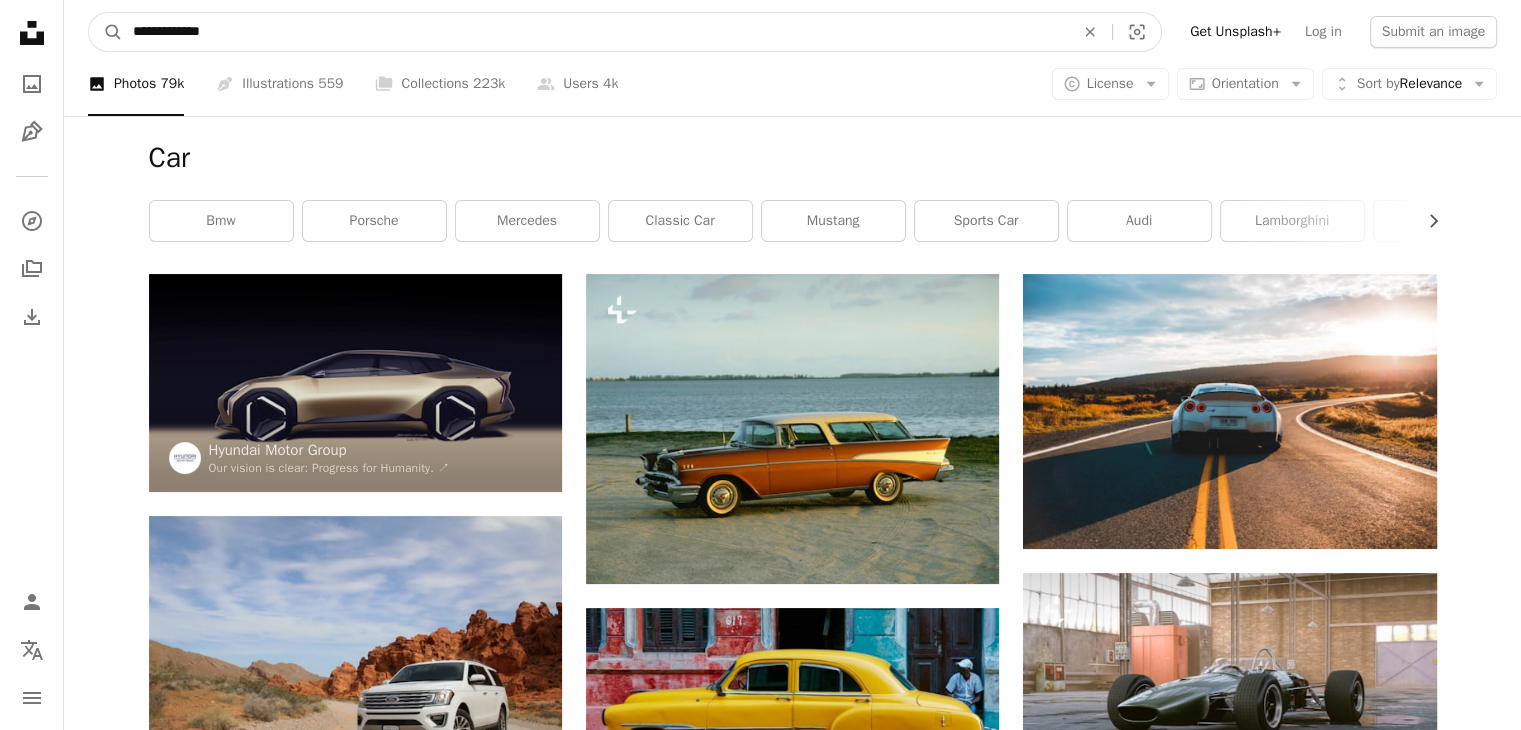 type on "**********" 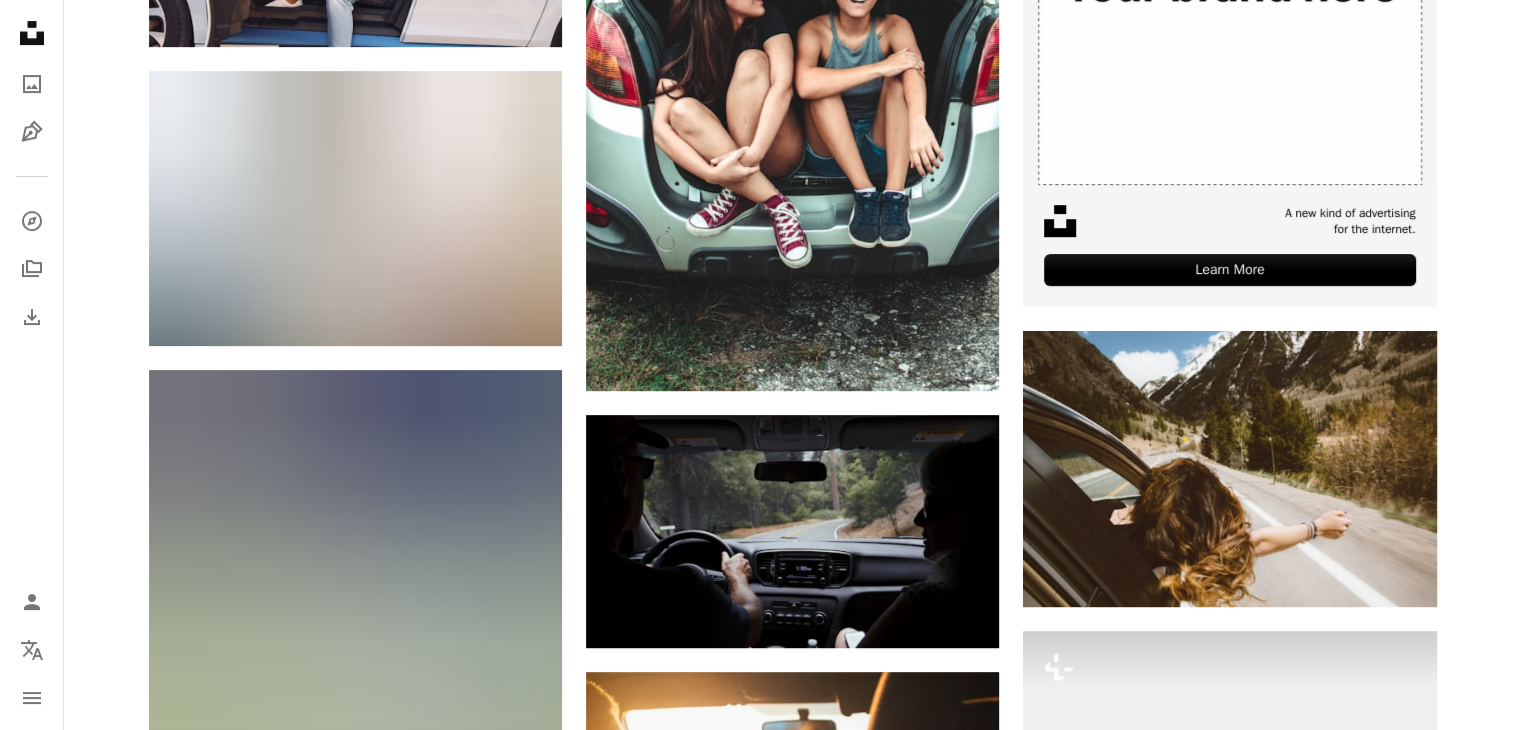 scroll, scrollTop: 0, scrollLeft: 0, axis: both 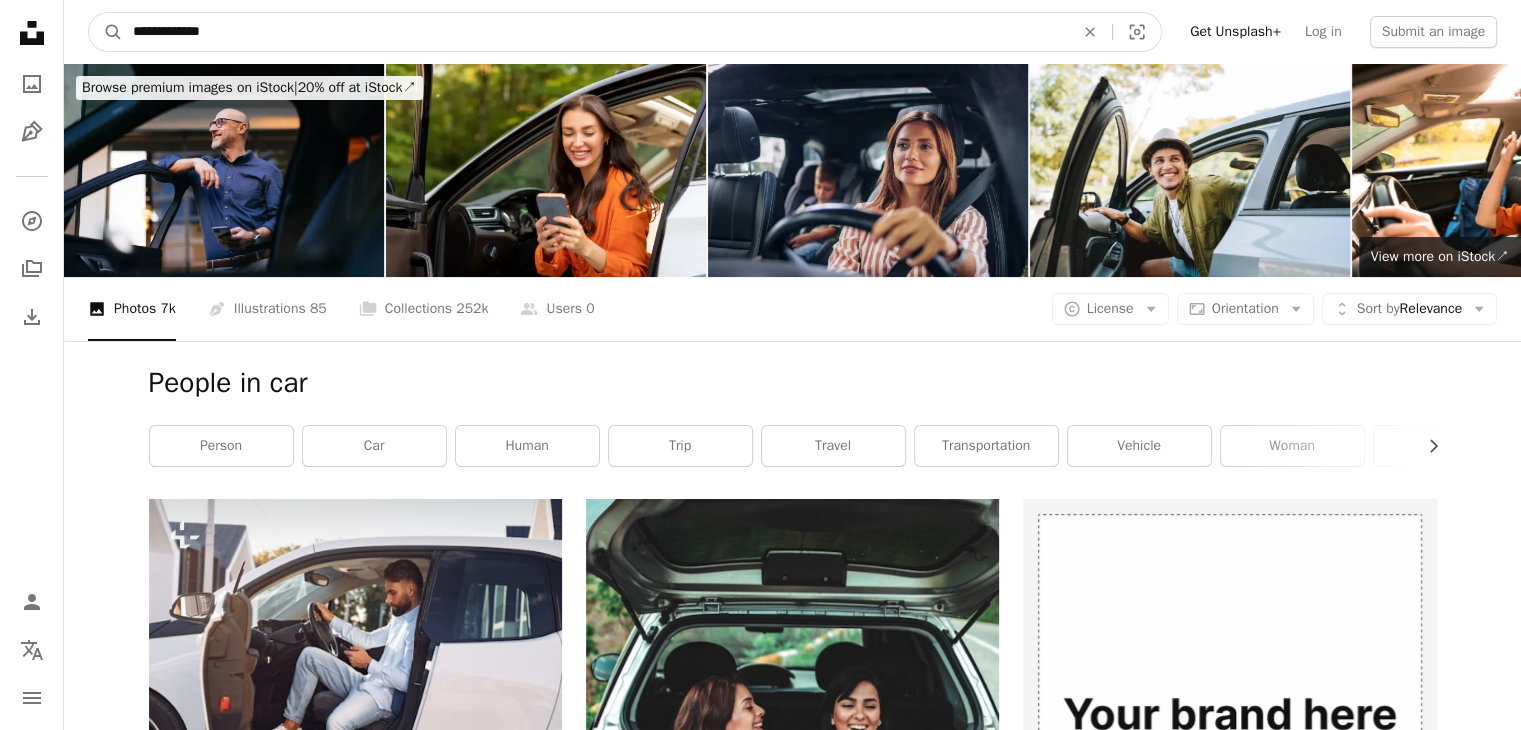 drag, startPoint x: 328, startPoint y: 41, endPoint x: 0, endPoint y: -39, distance: 337.61517 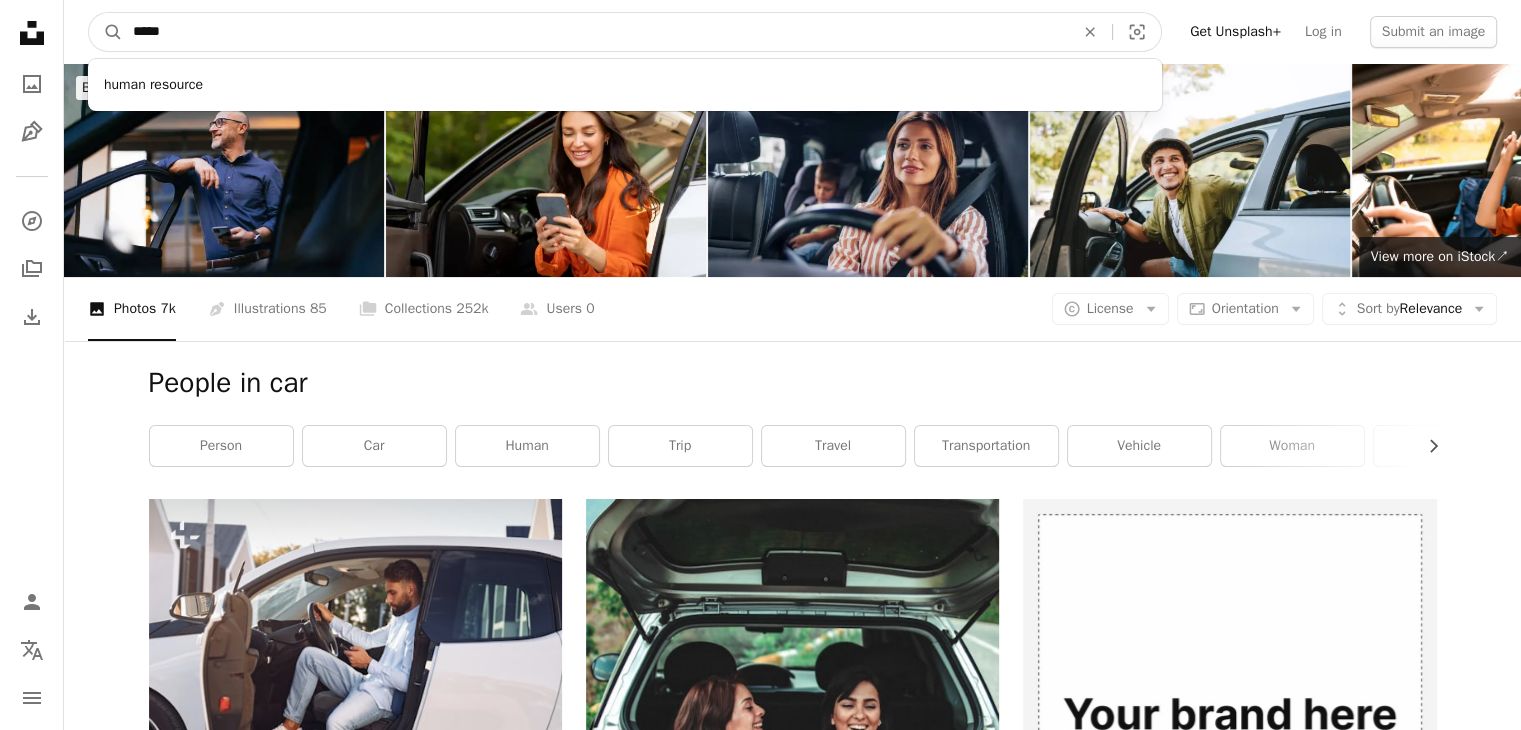 type on "*****" 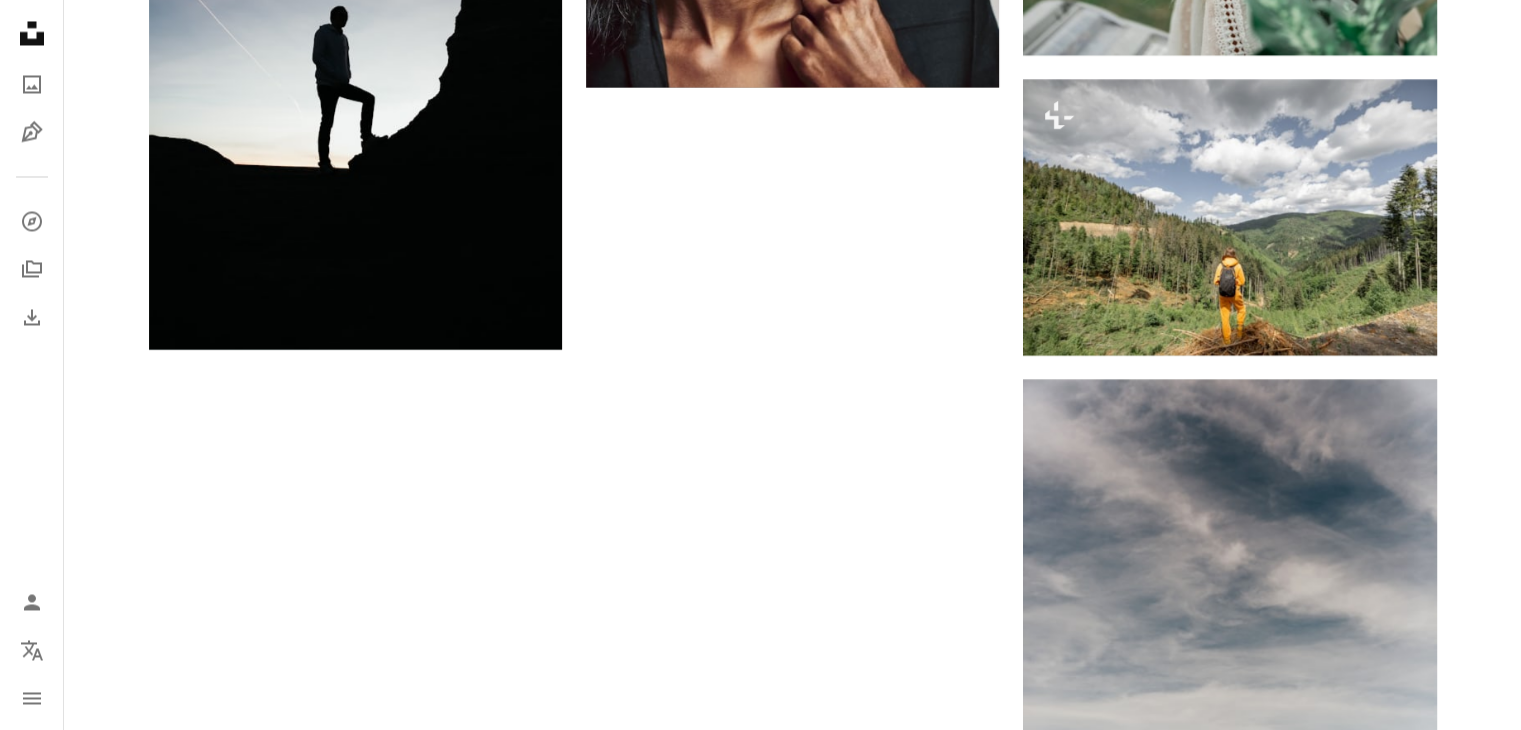 scroll, scrollTop: 3644, scrollLeft: 0, axis: vertical 